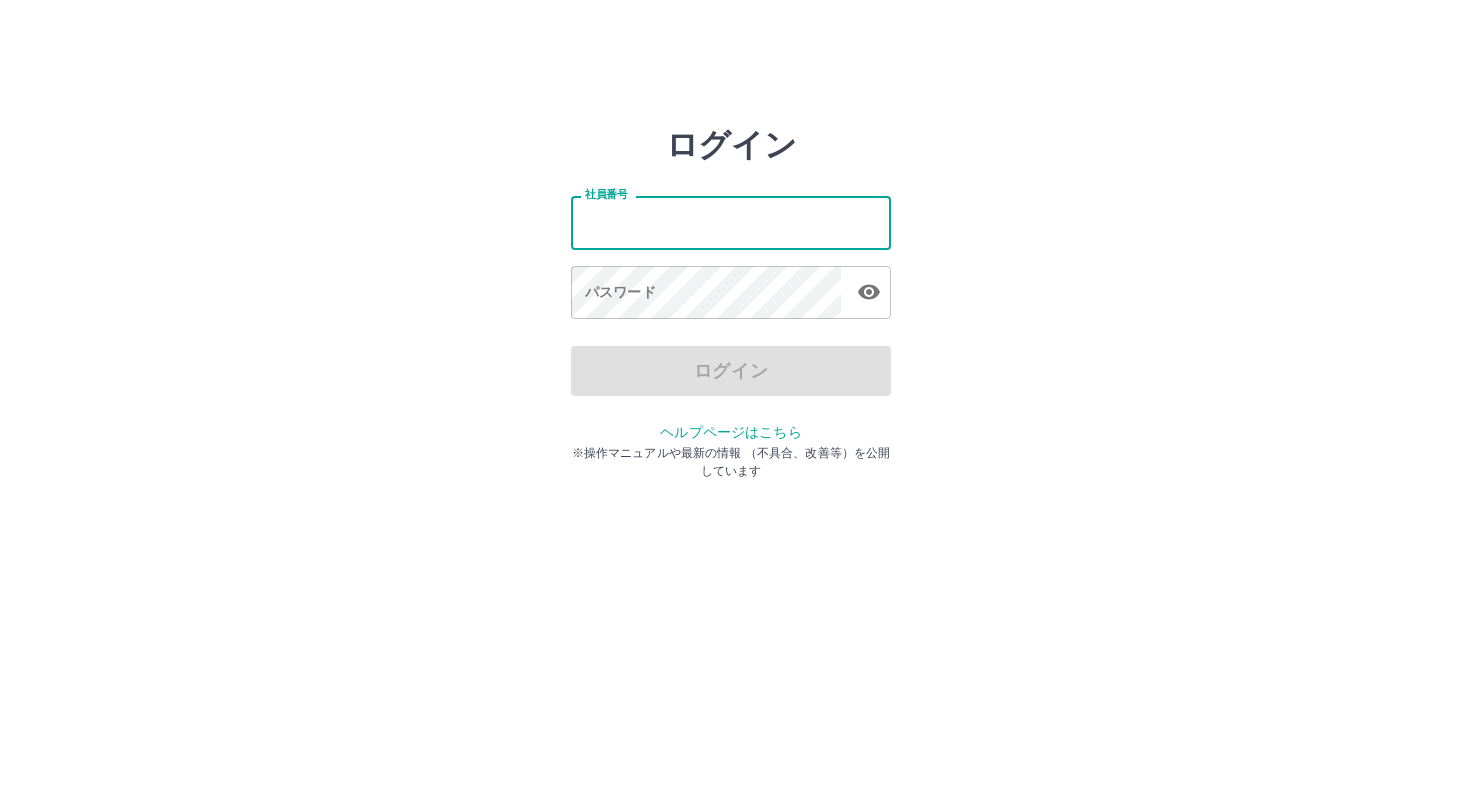 scroll, scrollTop: 0, scrollLeft: 0, axis: both 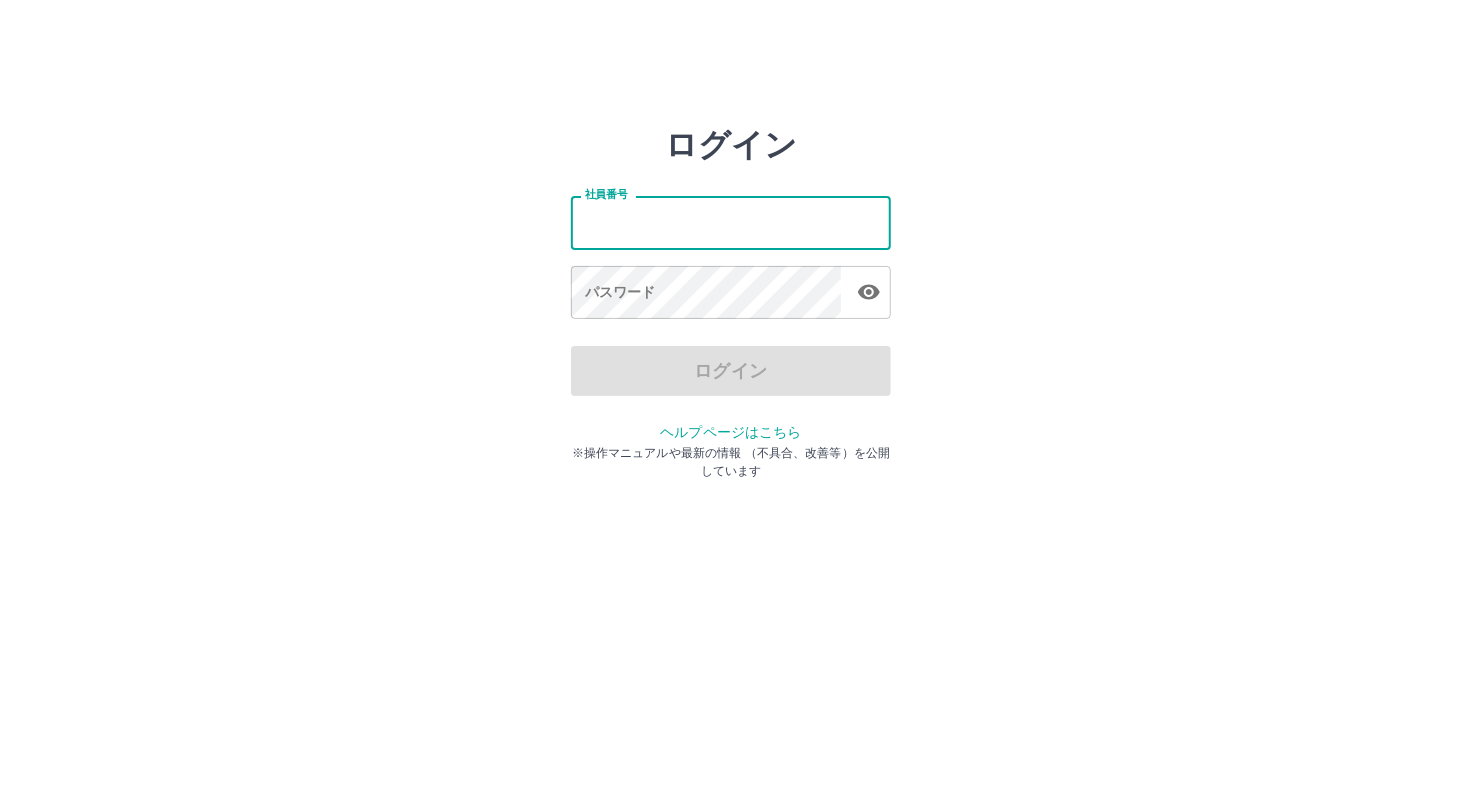 type on "*******" 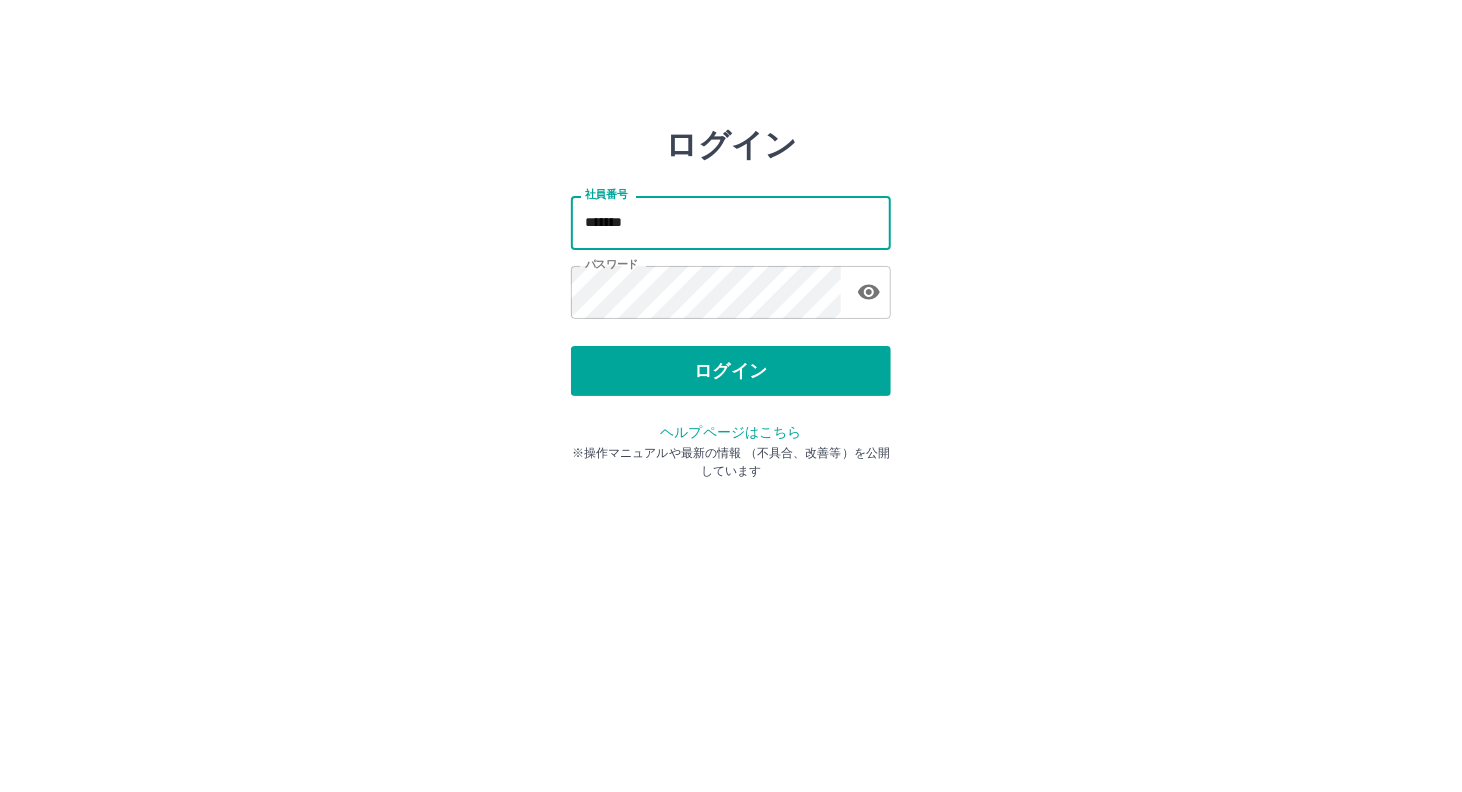 drag, startPoint x: 659, startPoint y: 226, endPoint x: 253, endPoint y: 215, distance: 406.149 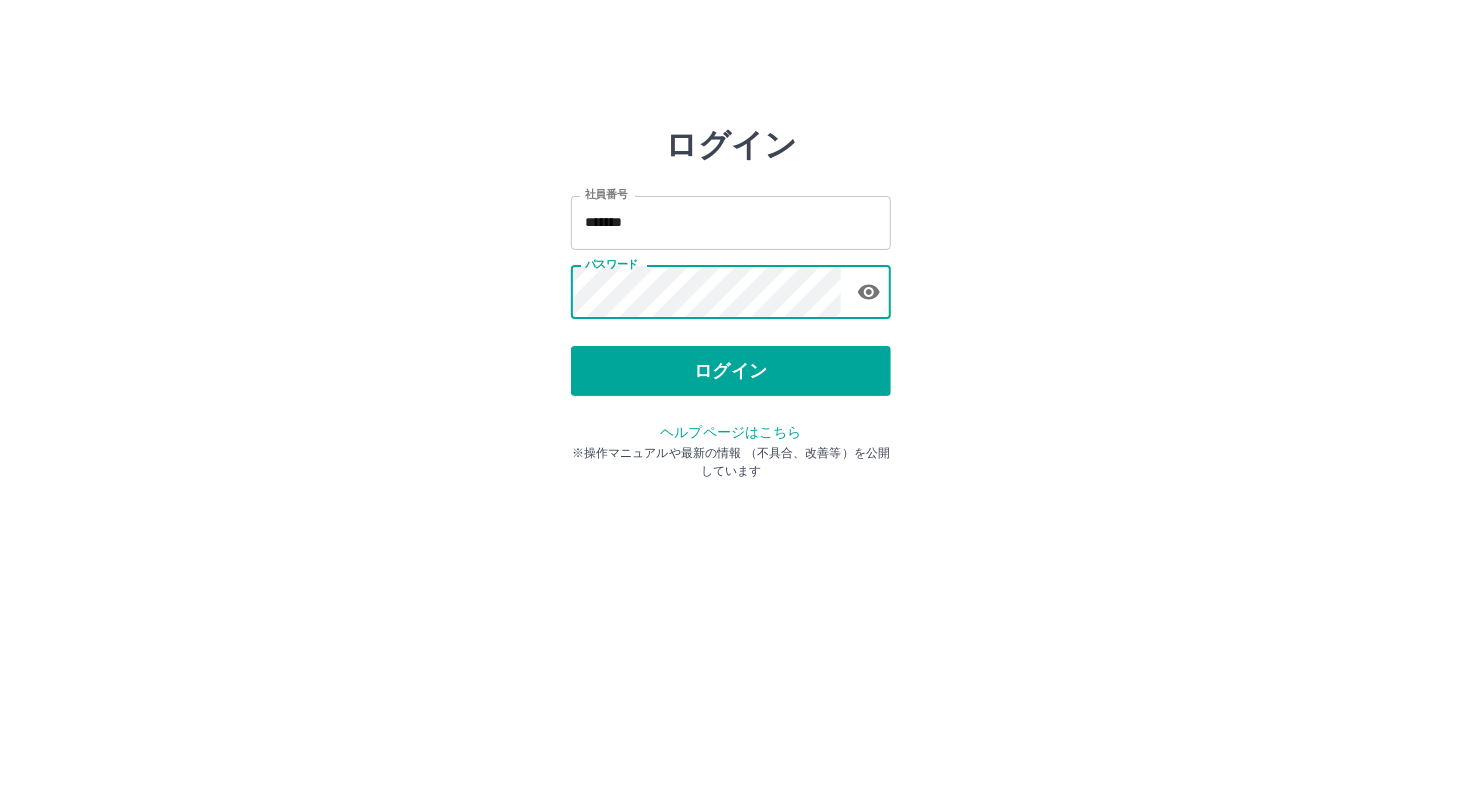 click on "ログイン 社員番号 ******* 社員番号 パスワード パスワード ログイン ヘルプページはこちら ※操作マニュアルや最新の情報 （不具合、改善等）を公開しています" at bounding box center (731, 286) 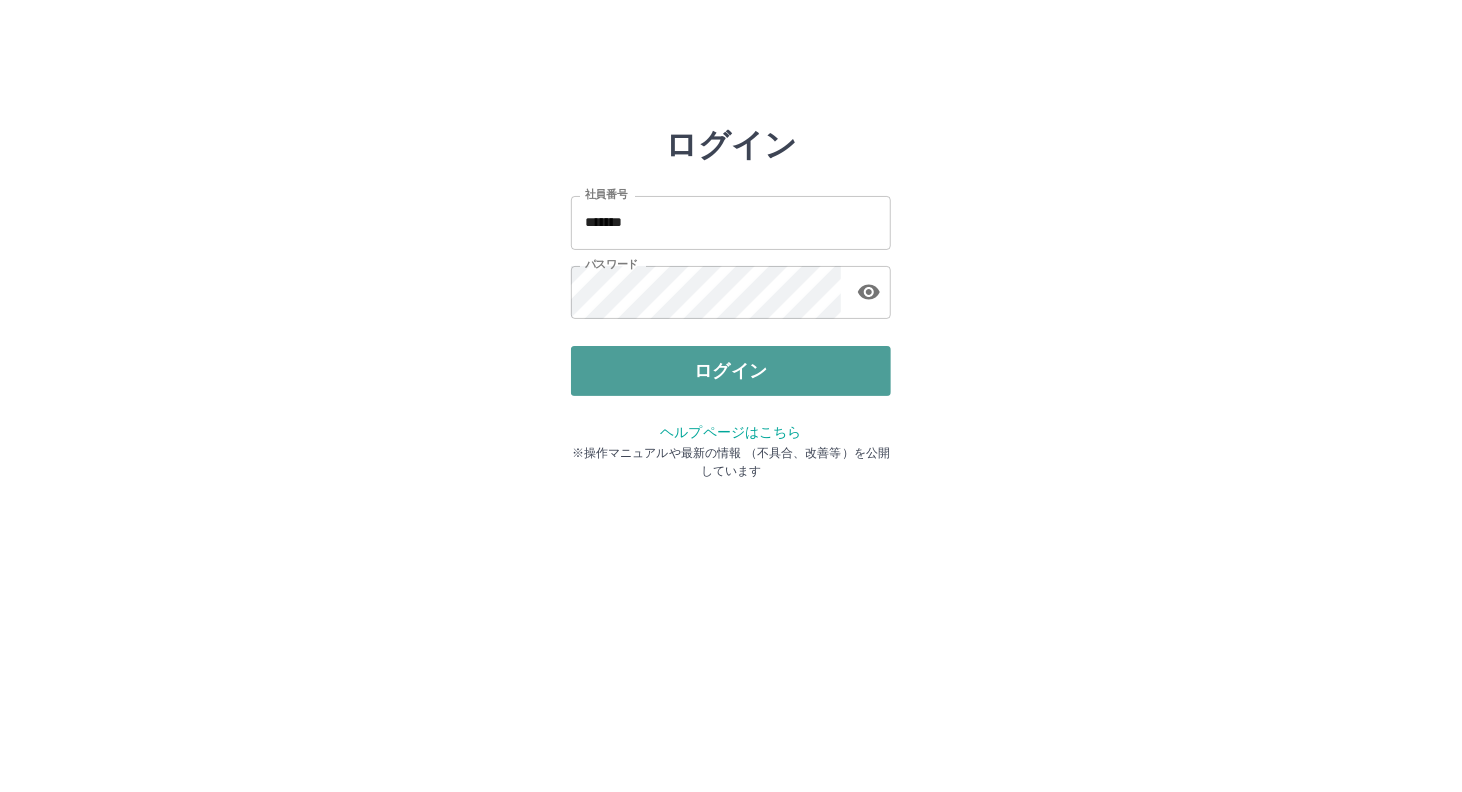 click on "ログイン" at bounding box center [731, 371] 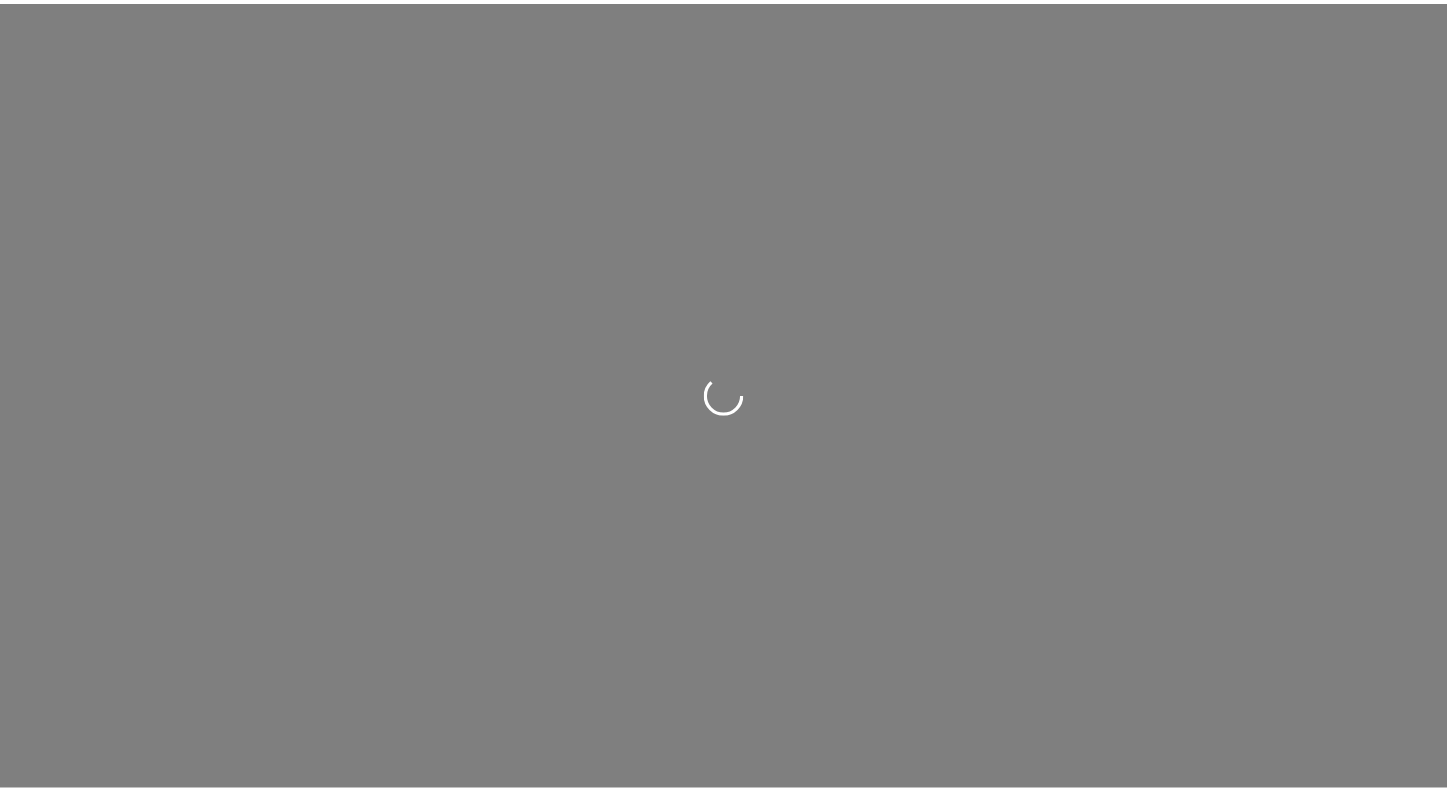scroll, scrollTop: 0, scrollLeft: 0, axis: both 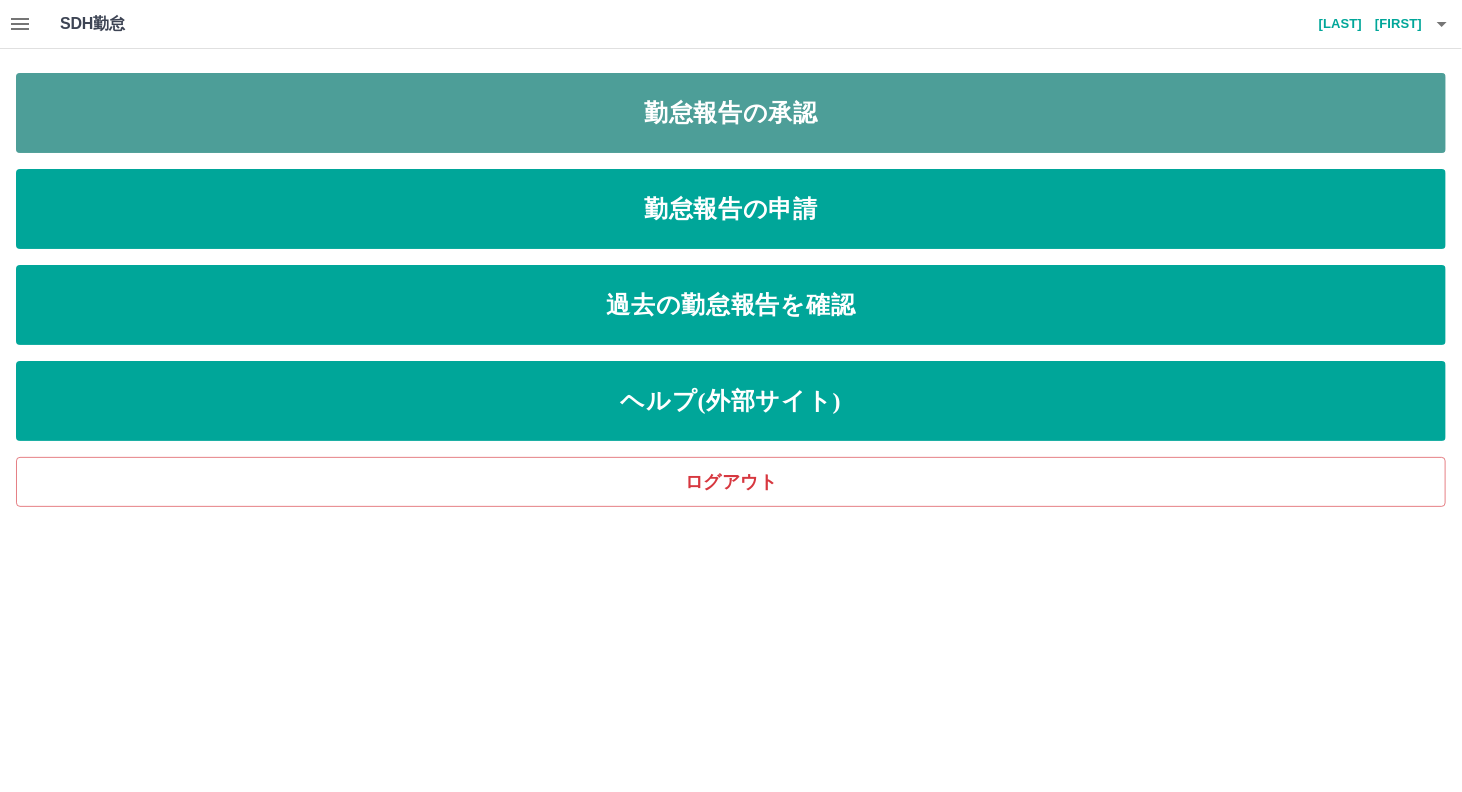 click on "勤怠報告の承認" at bounding box center [731, 113] 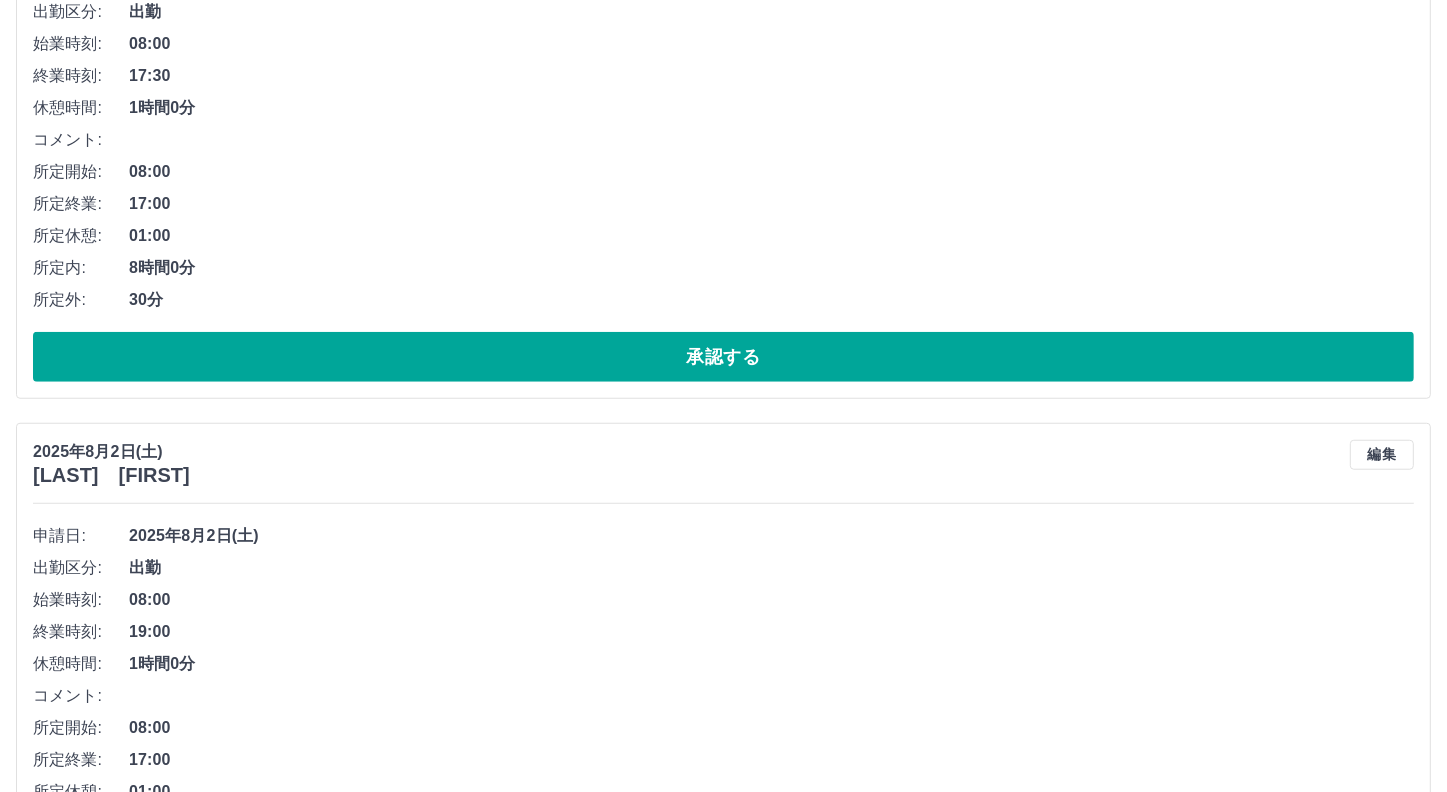 scroll, scrollTop: 1668, scrollLeft: 0, axis: vertical 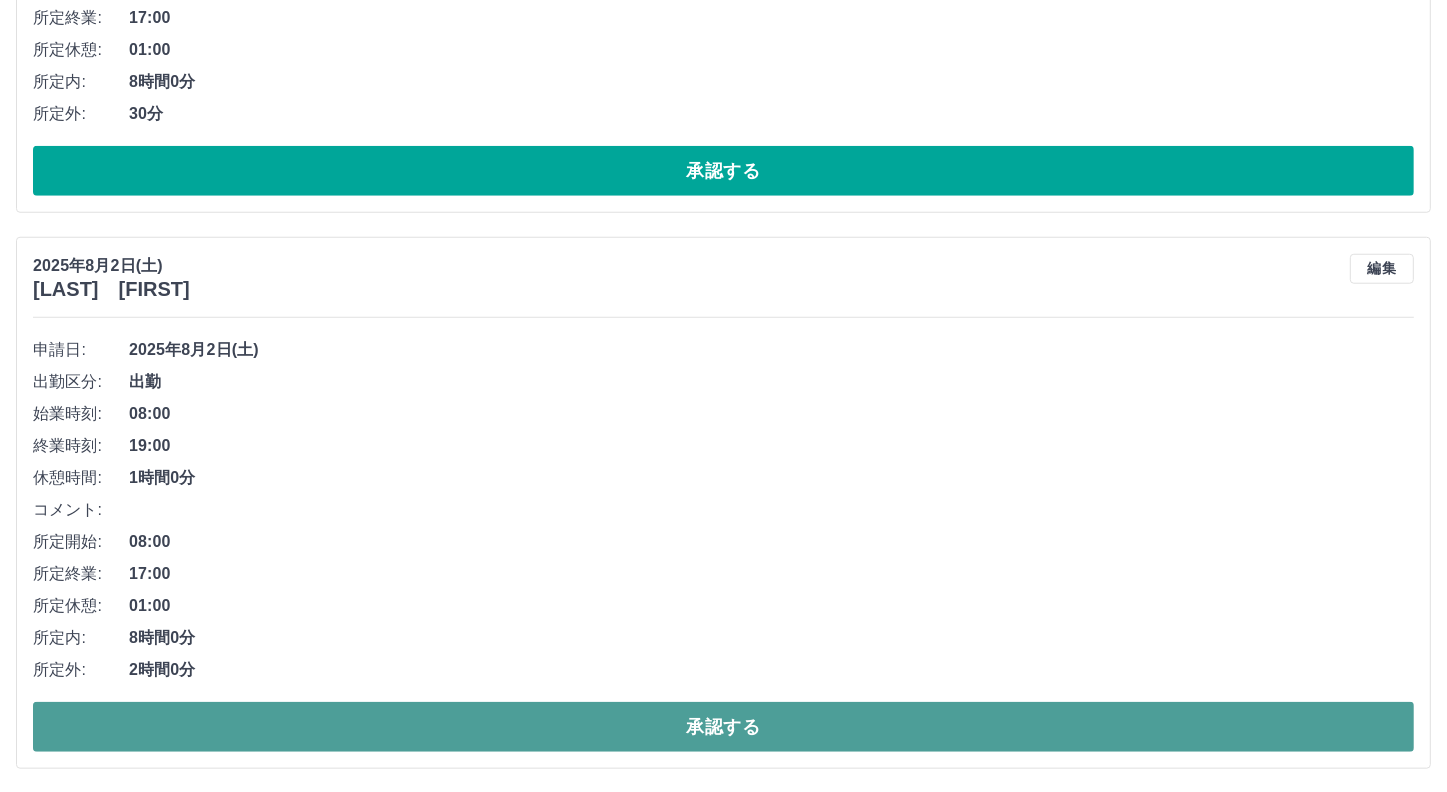 click on "承認する" at bounding box center (723, 727) 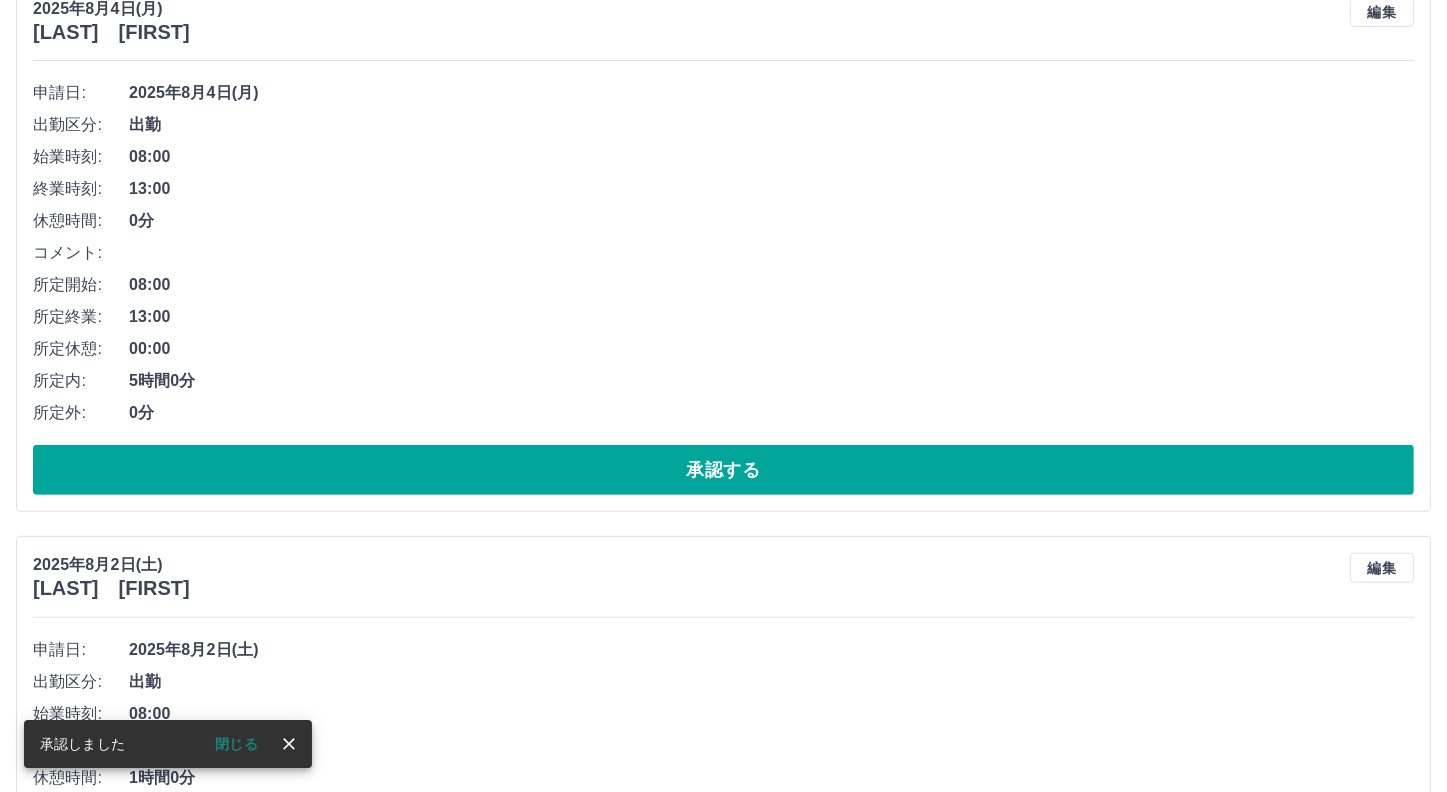scroll, scrollTop: 1112, scrollLeft: 0, axis: vertical 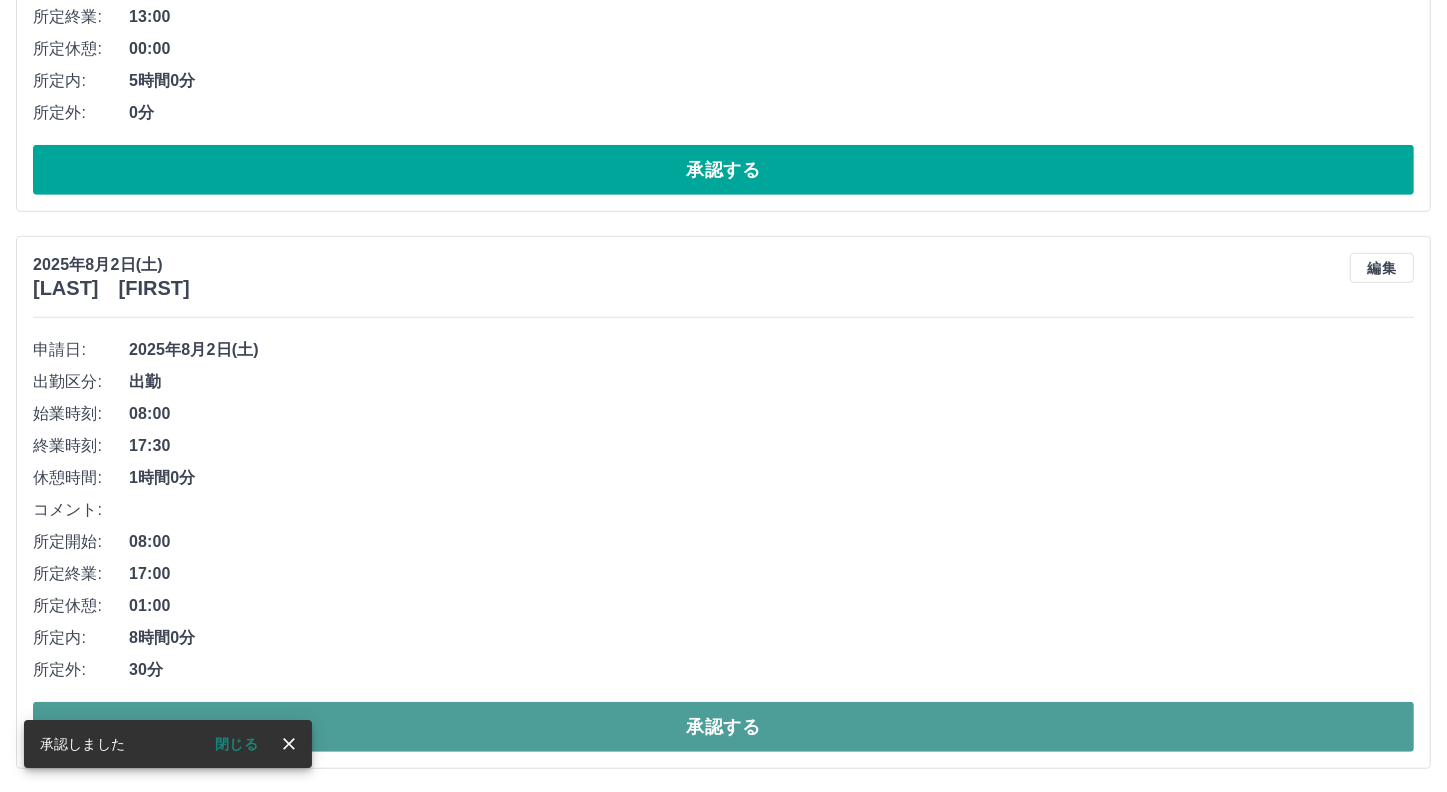 click on "承認する" at bounding box center (723, 727) 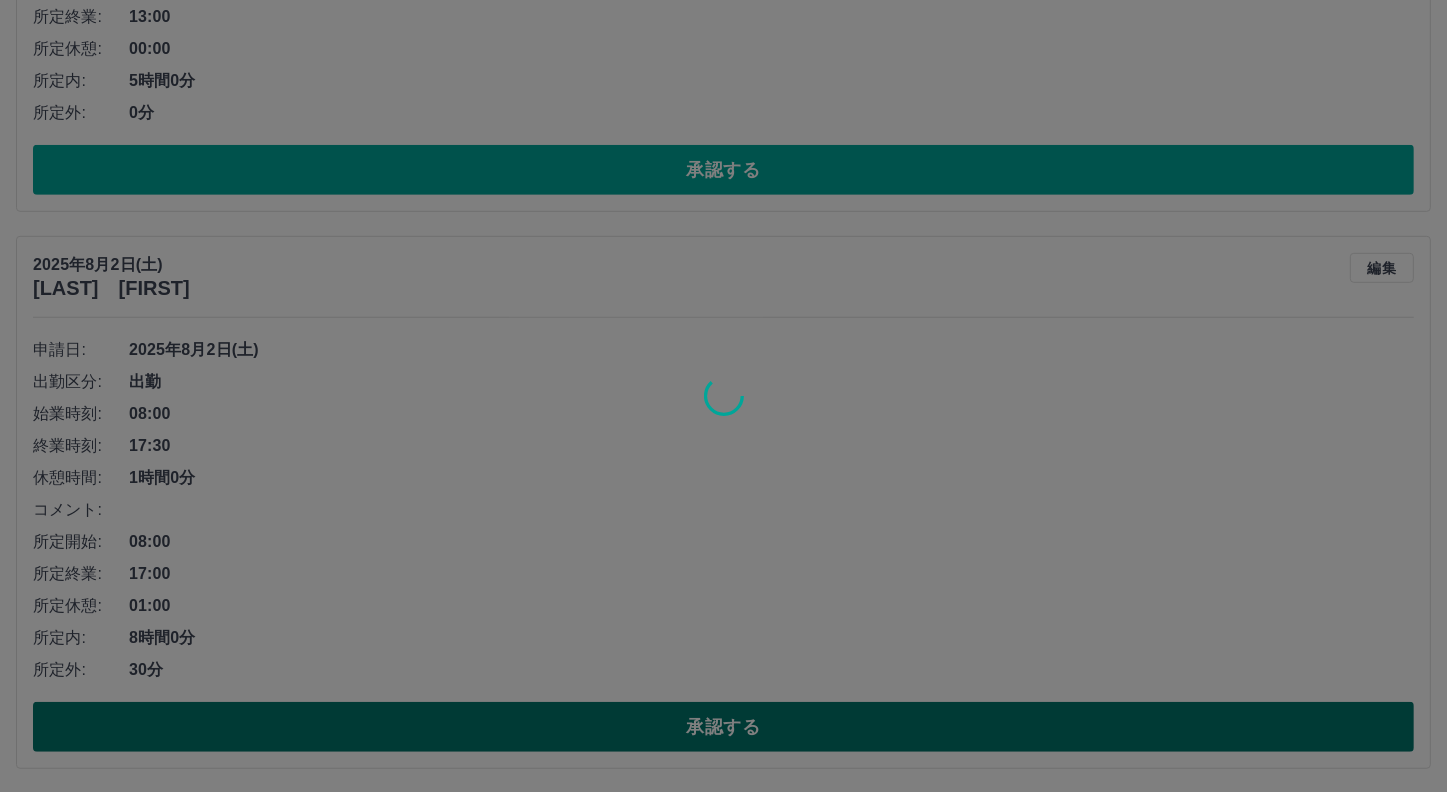 scroll, scrollTop: 556, scrollLeft: 0, axis: vertical 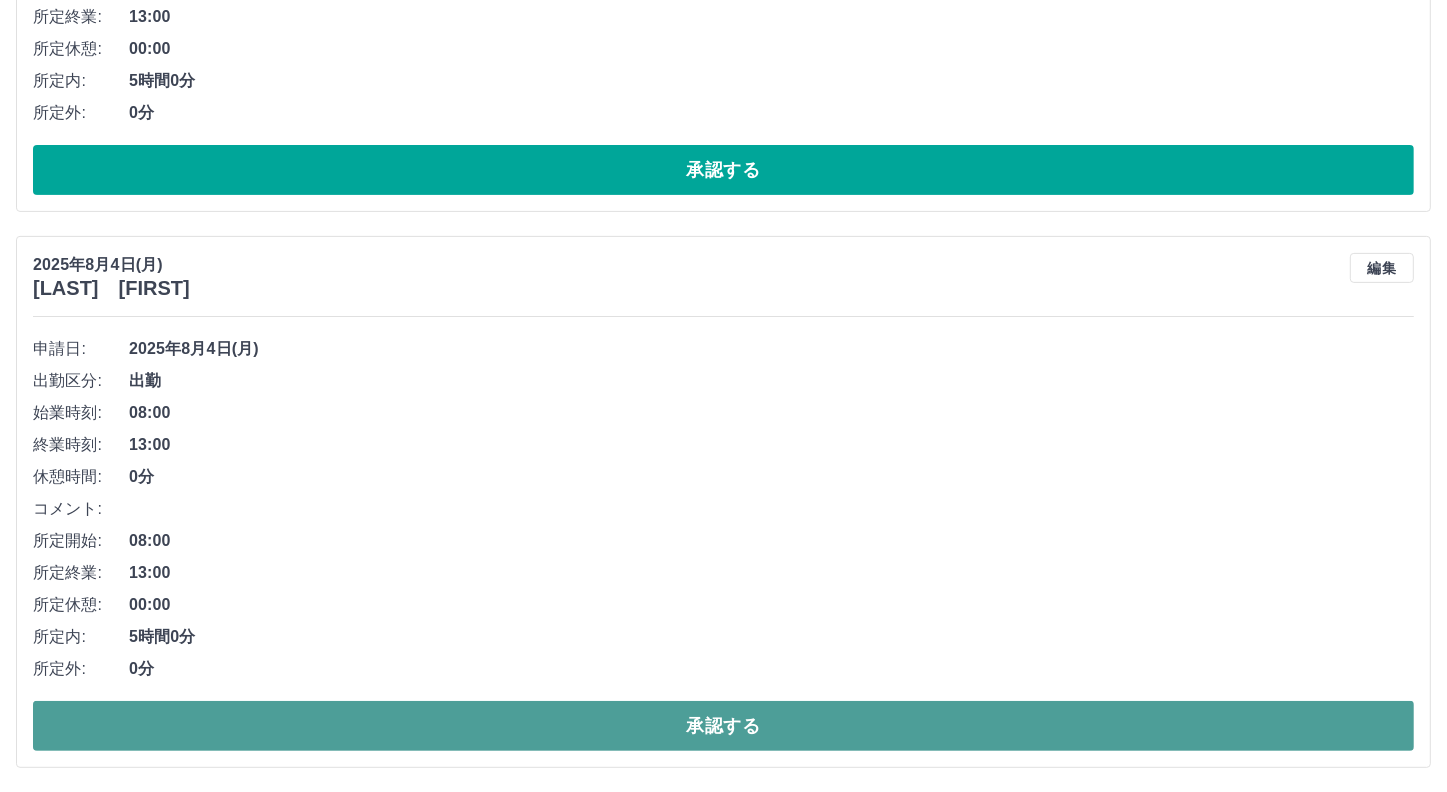 click on "承認する" at bounding box center [723, 726] 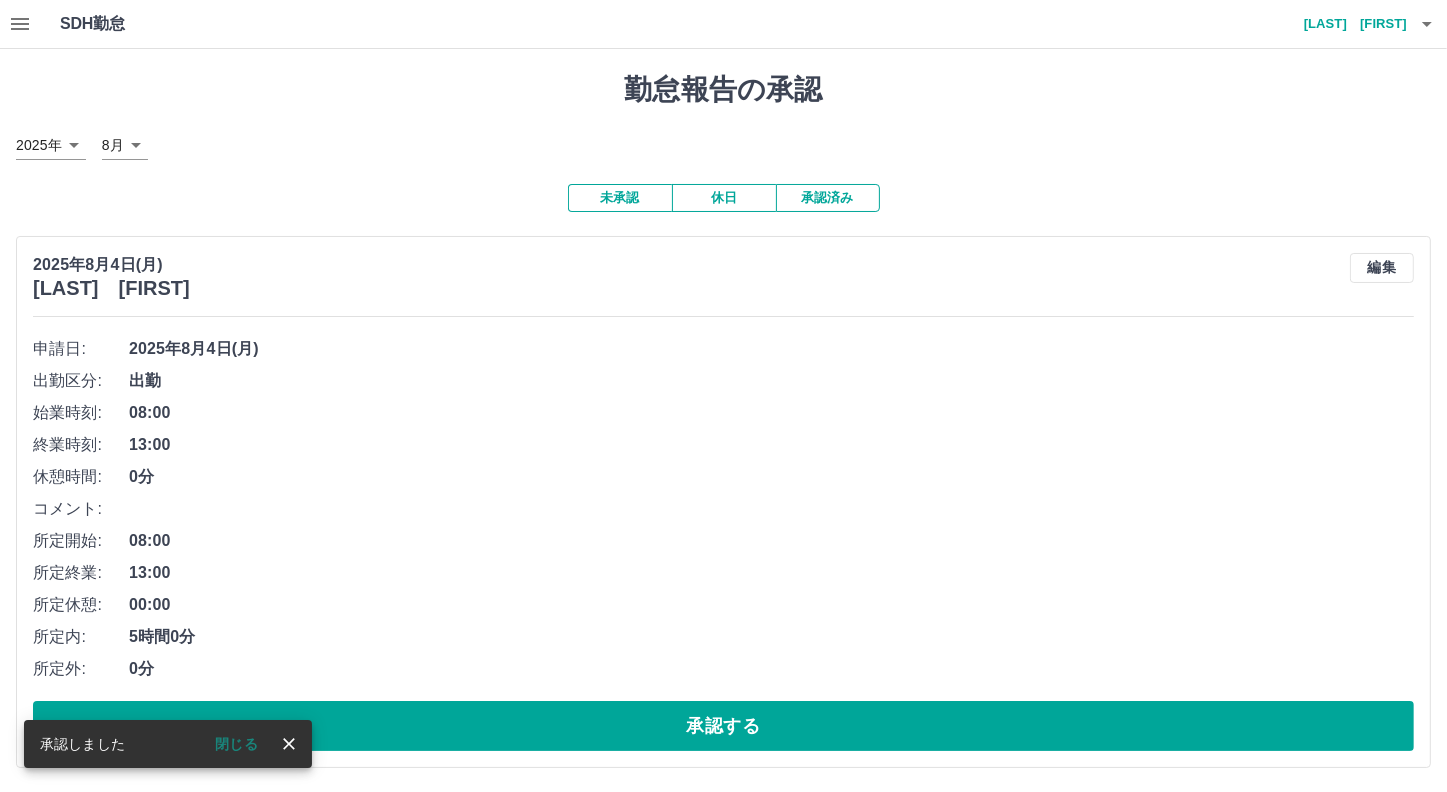 scroll, scrollTop: 0, scrollLeft: 0, axis: both 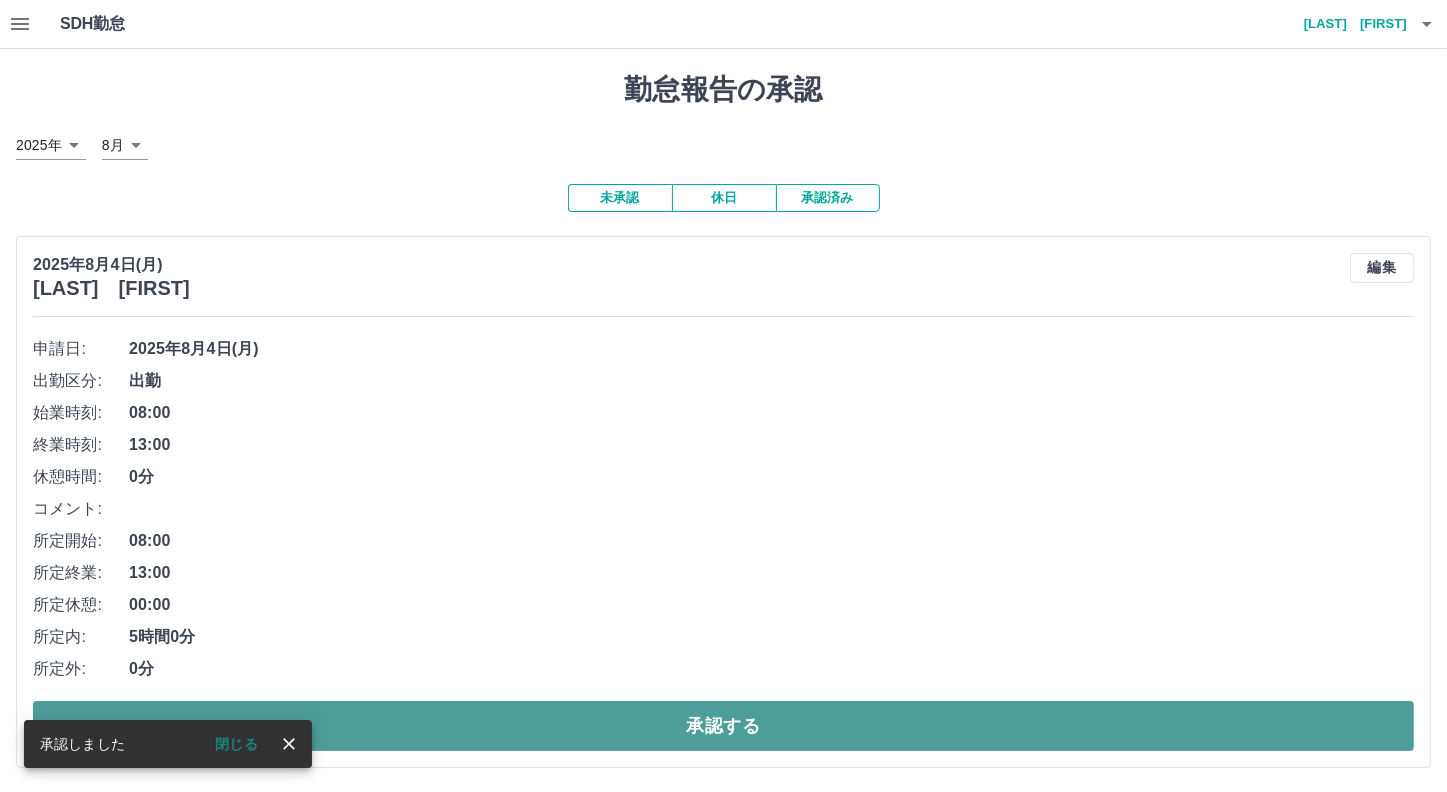 click on "承認する" at bounding box center [723, 726] 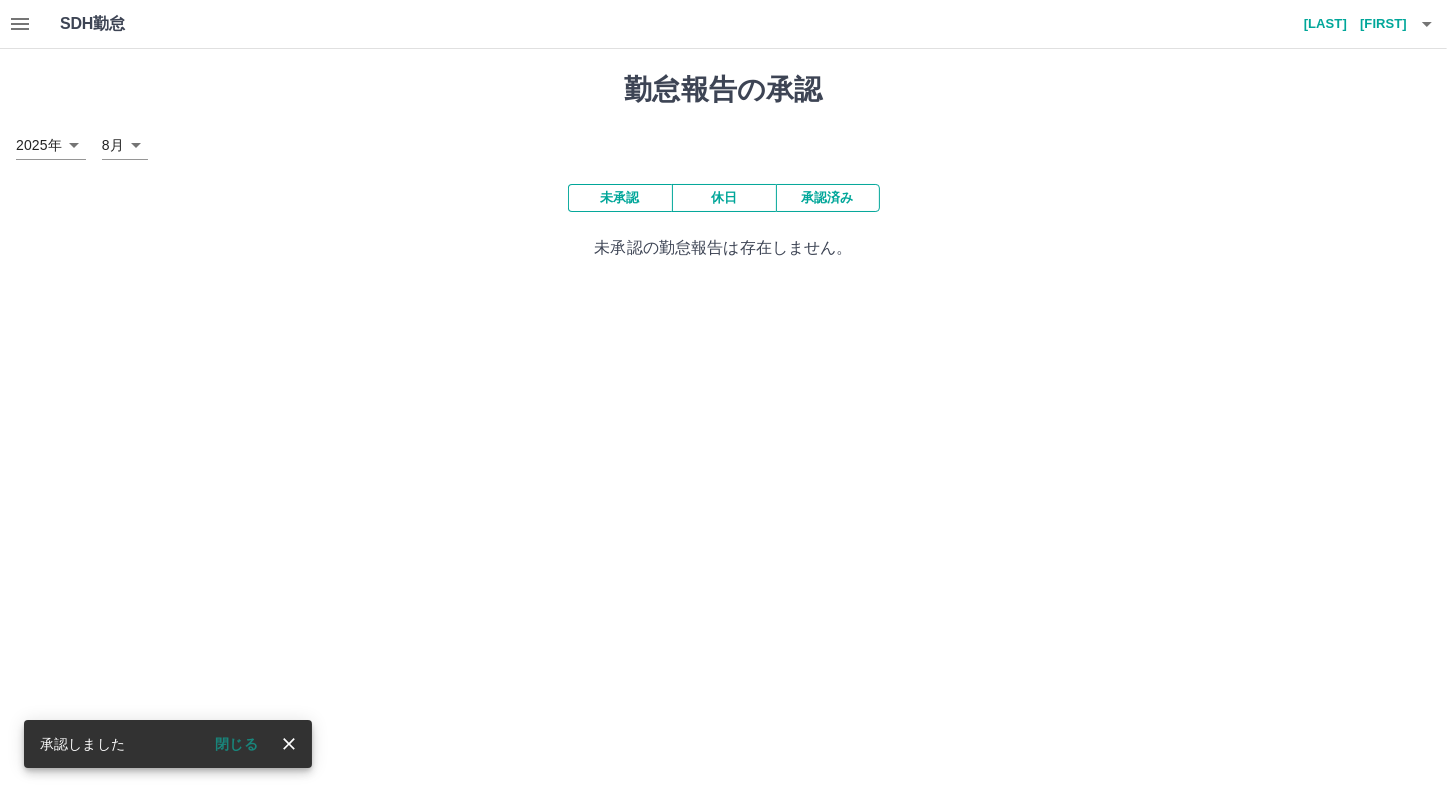 scroll, scrollTop: 0, scrollLeft: 0, axis: both 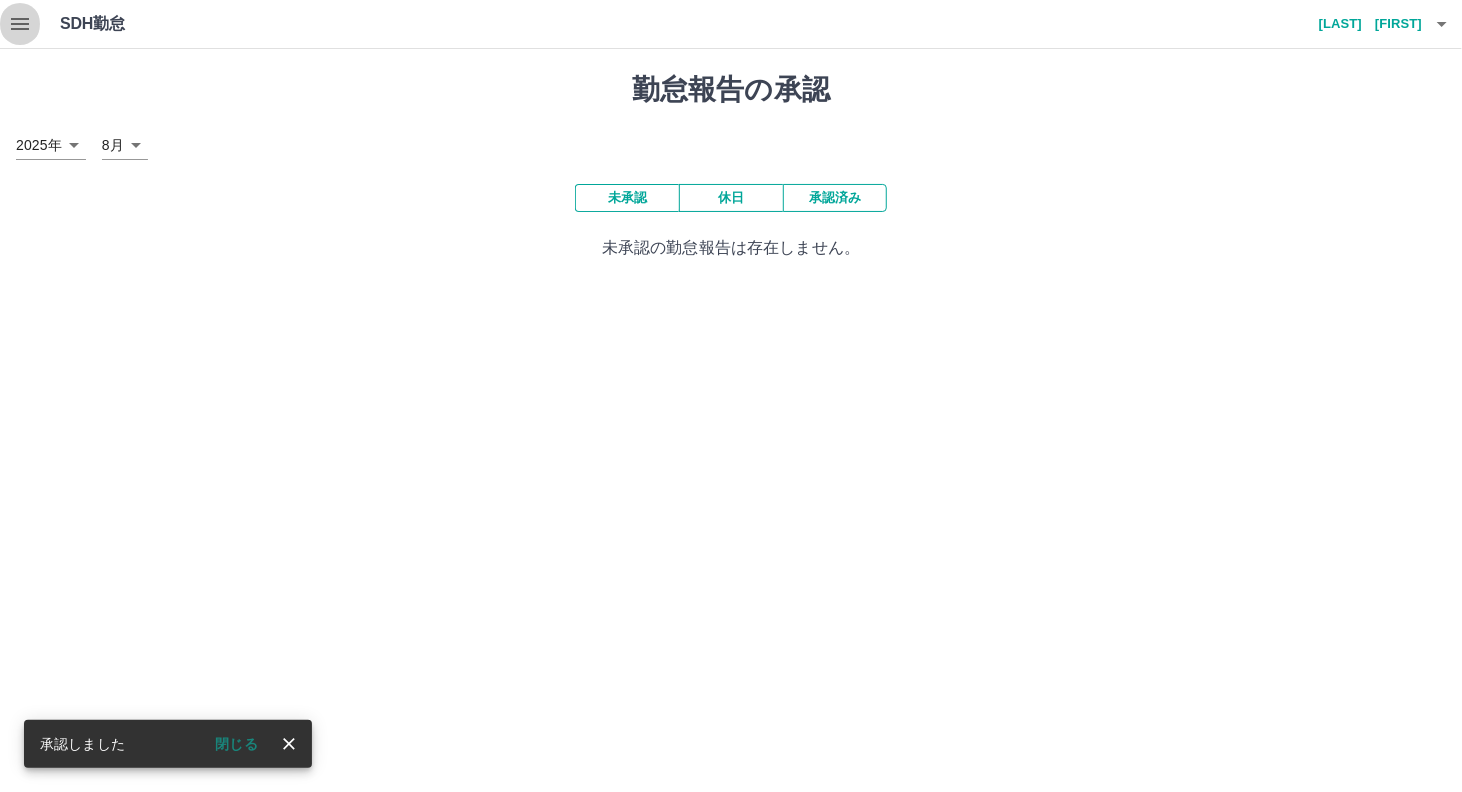 click 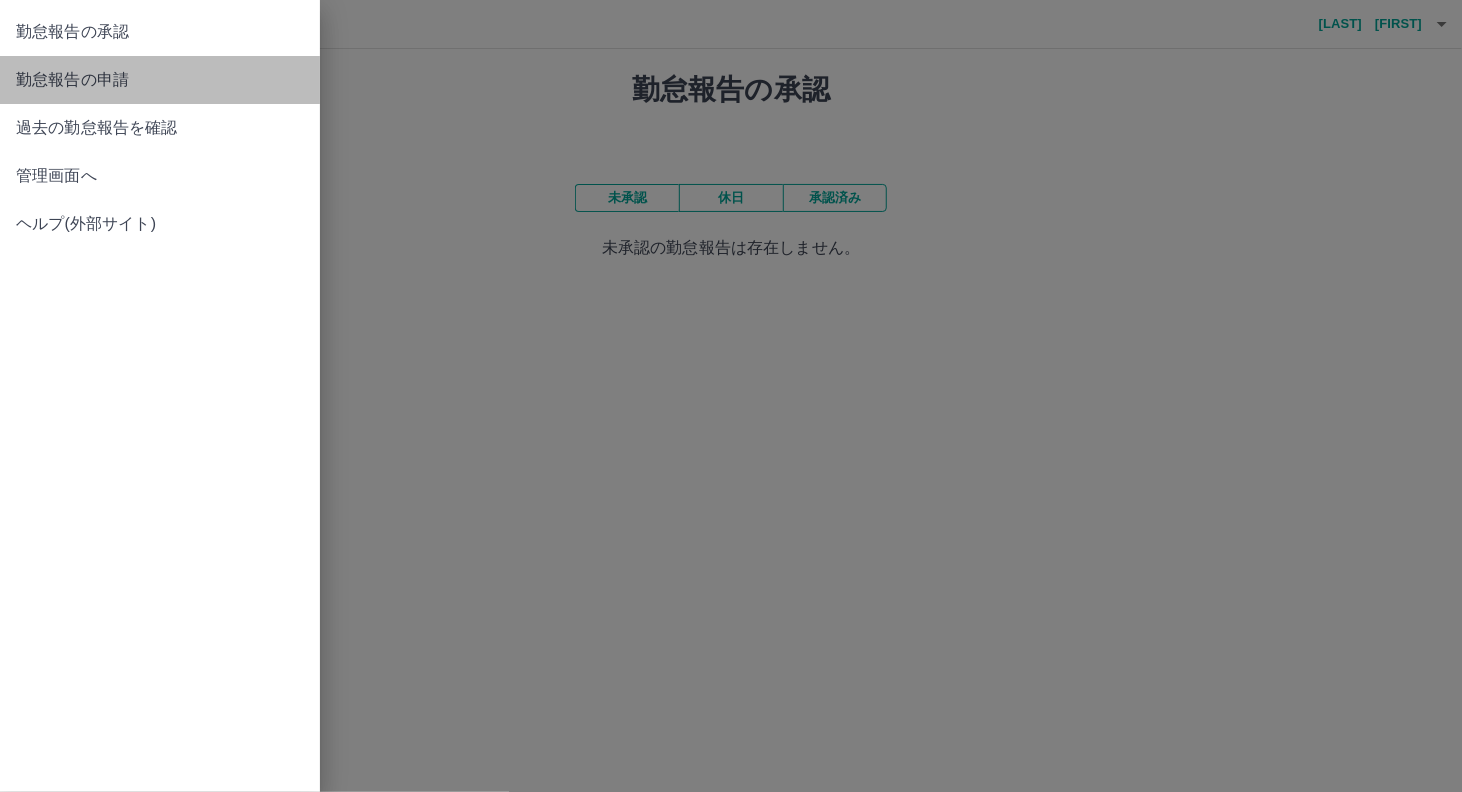 click on "勤怠報告の申請" at bounding box center [160, 80] 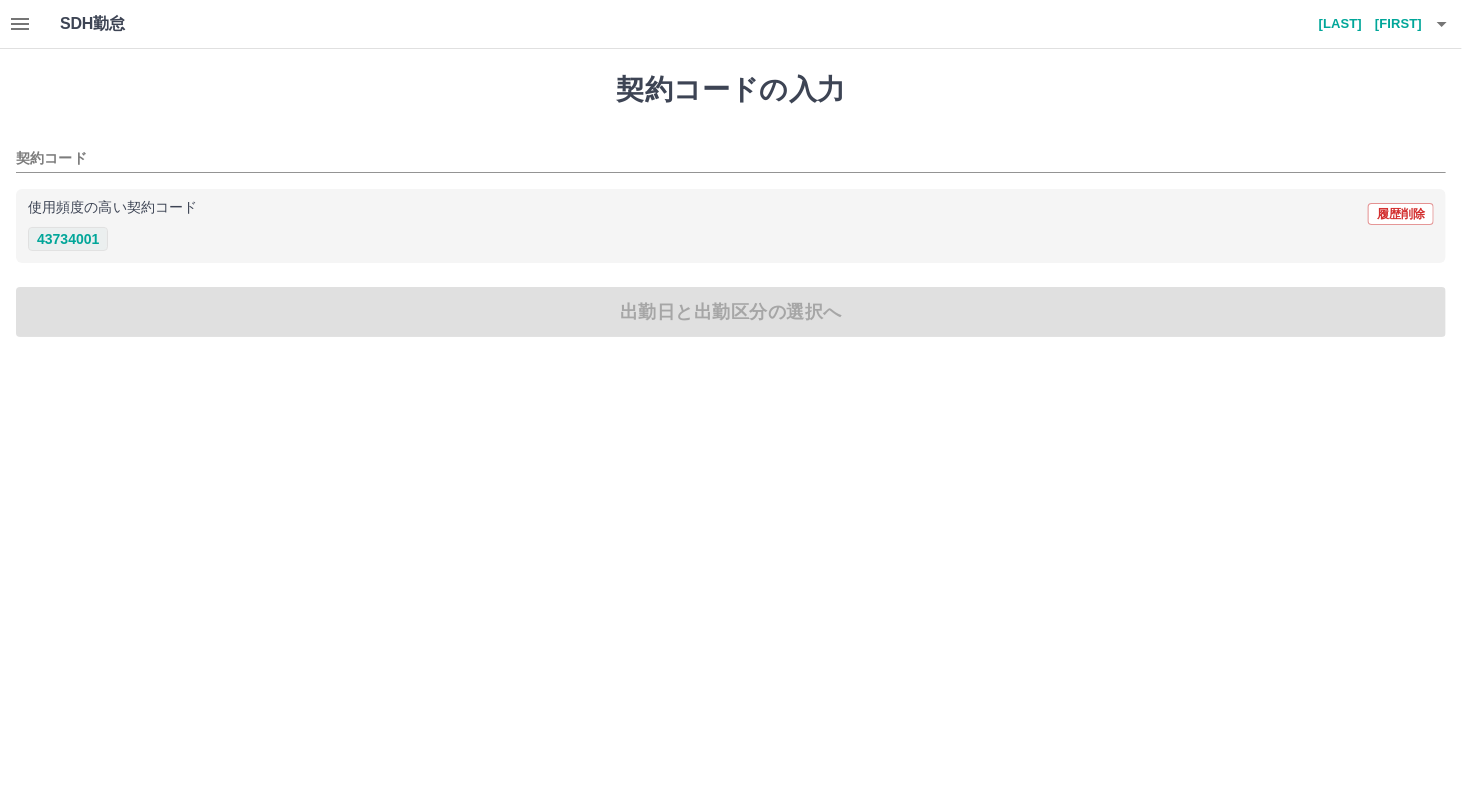 click on "43734001" at bounding box center [68, 239] 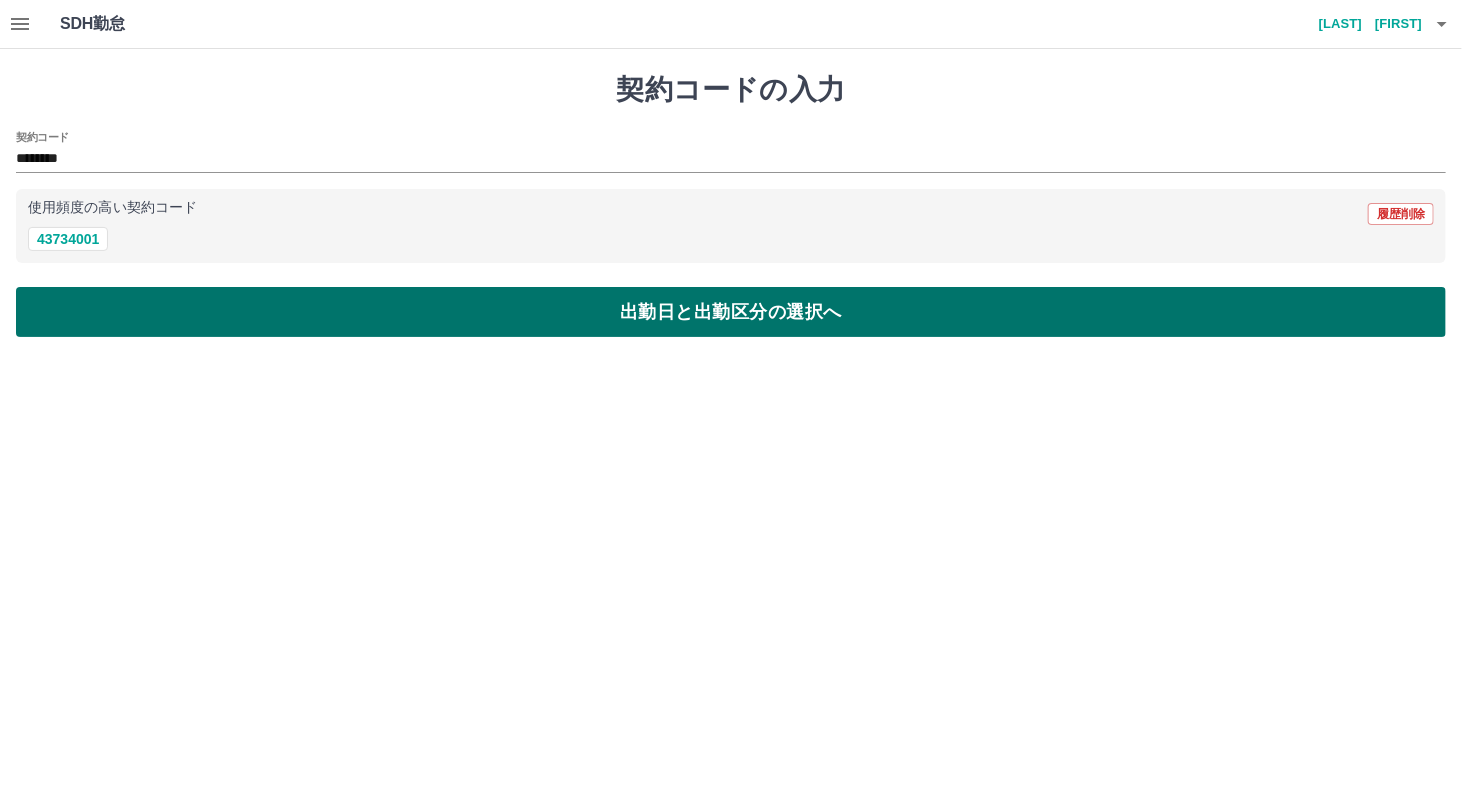 click on "出勤日と出勤区分の選択へ" at bounding box center (731, 312) 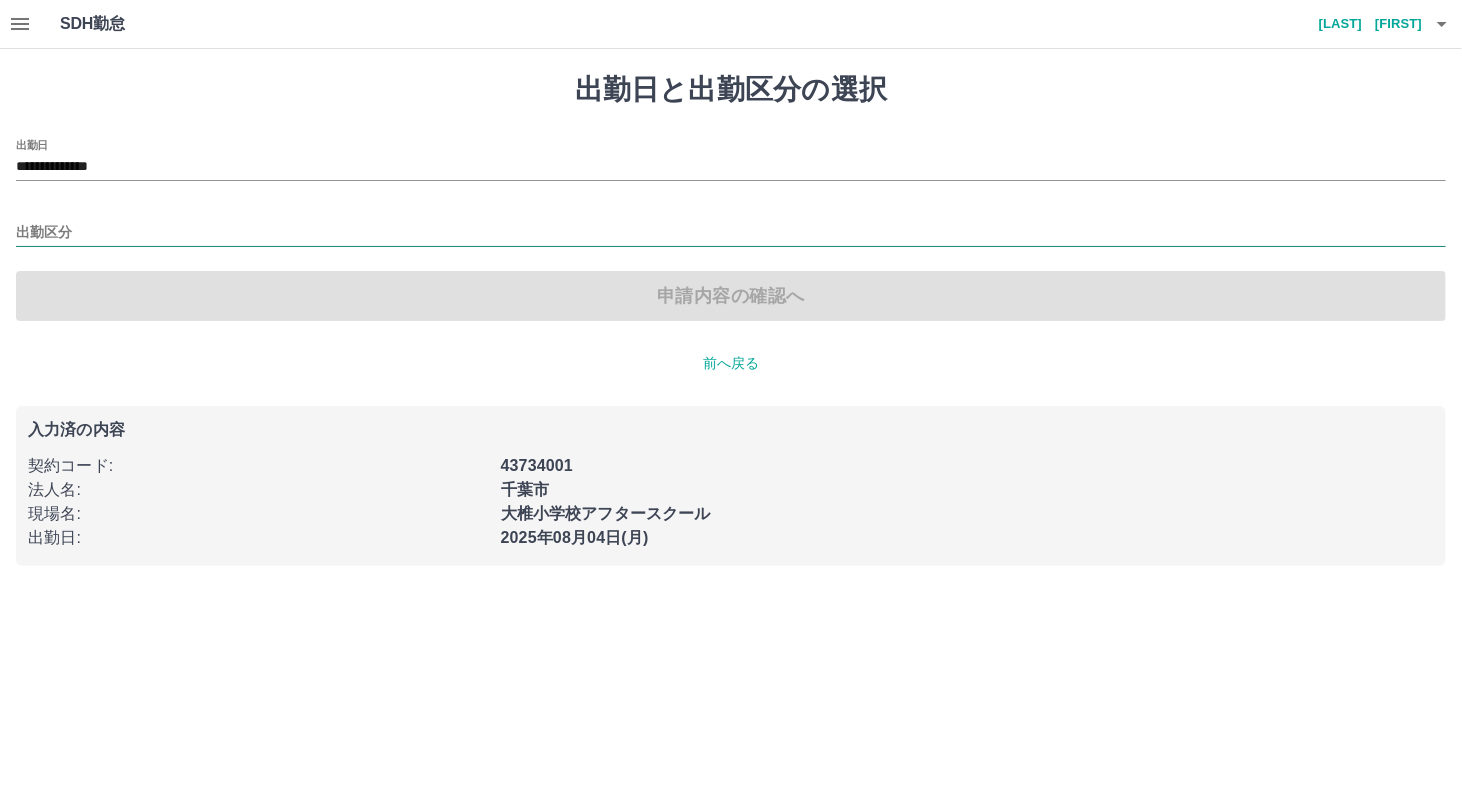 click on "出勤区分" at bounding box center [731, 233] 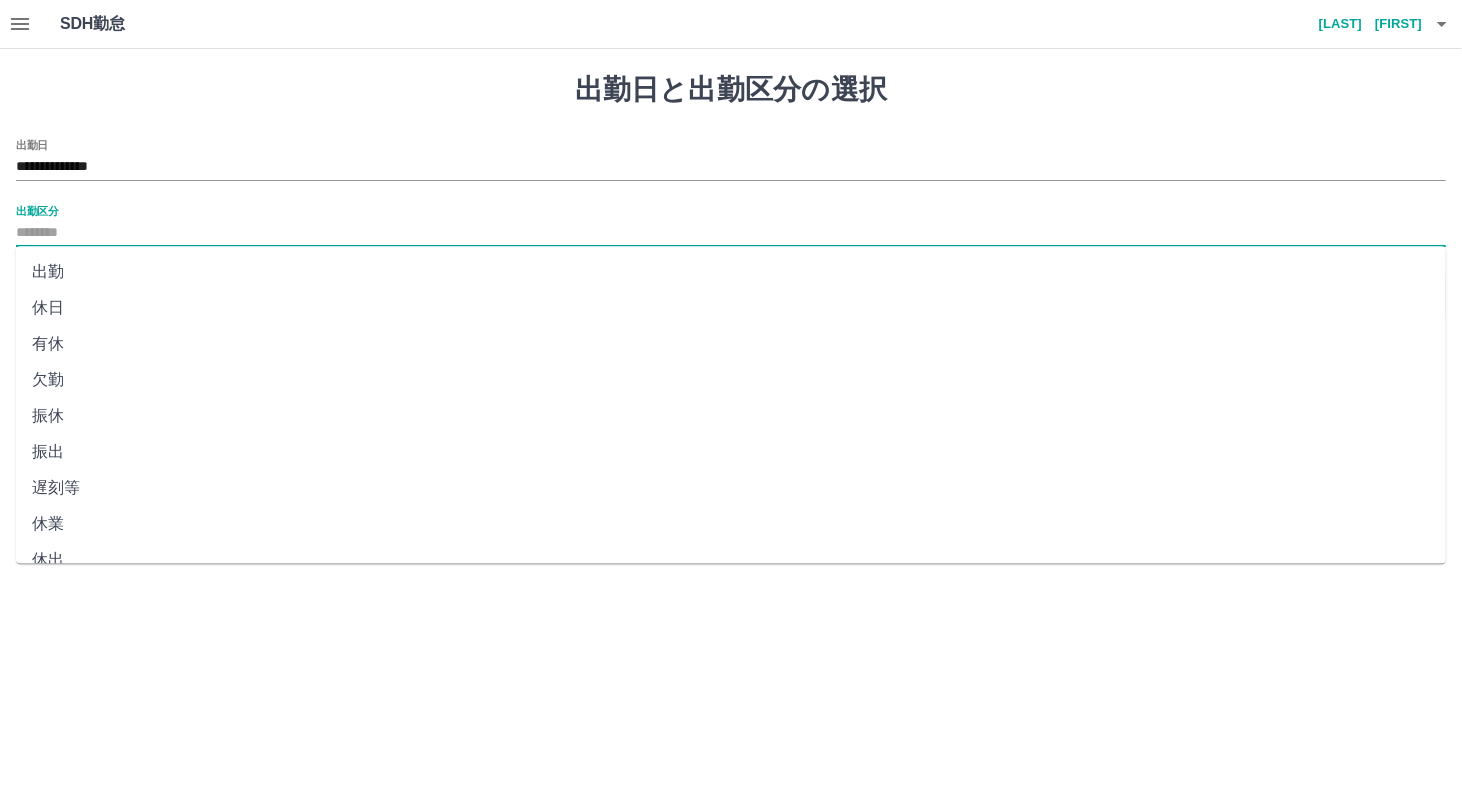 click on "出勤" at bounding box center [731, 272] 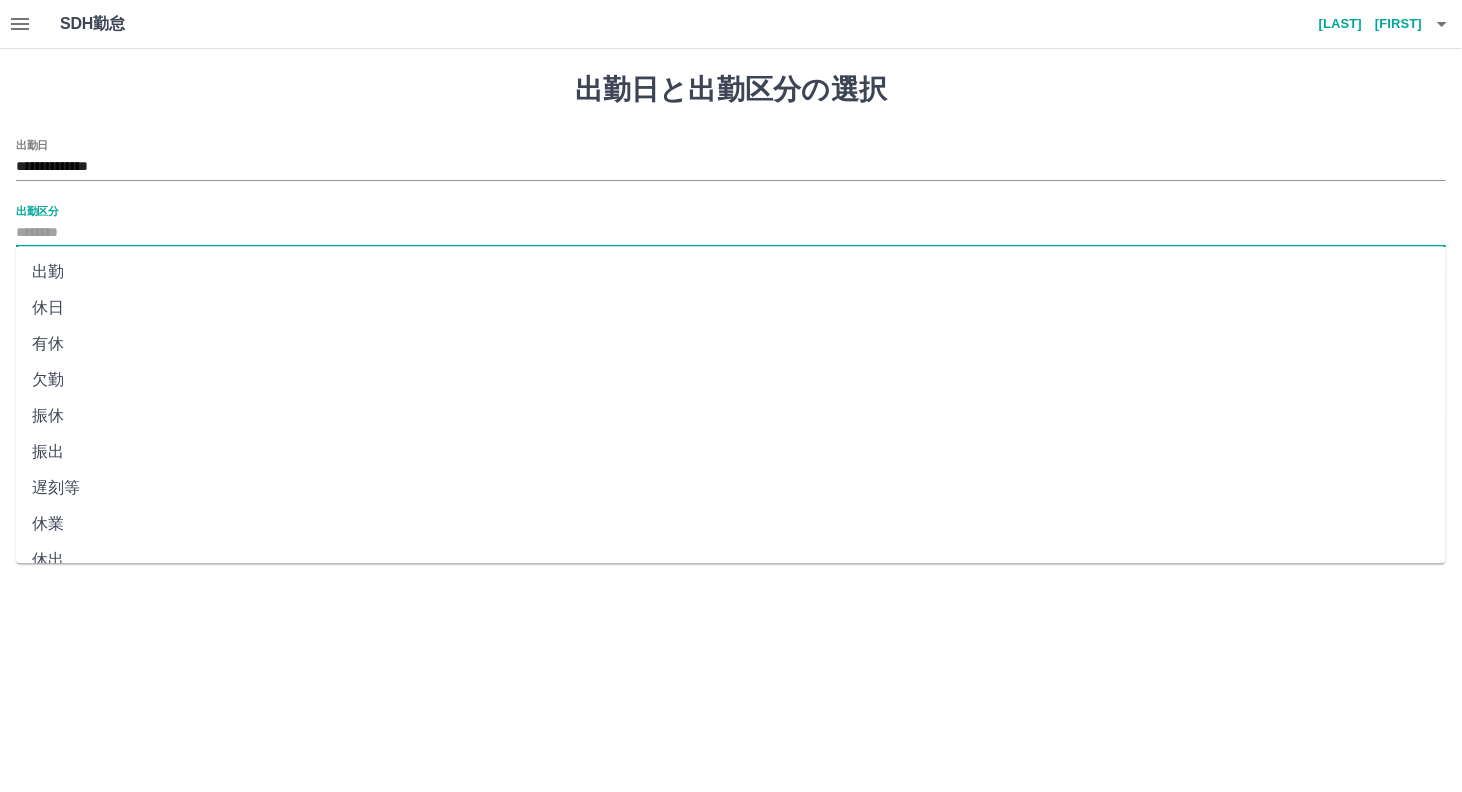 type on "**" 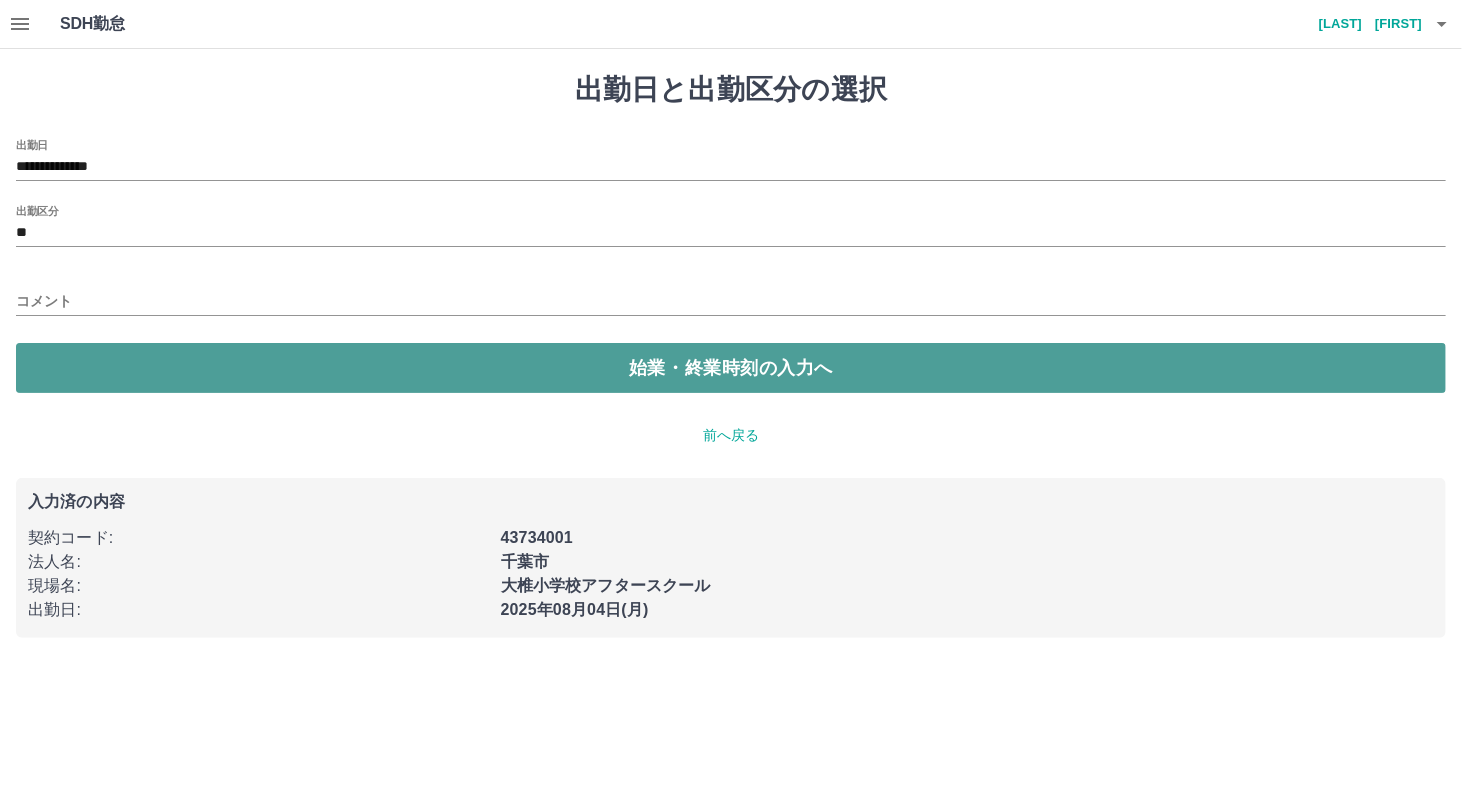 click on "始業・終業時刻の入力へ" at bounding box center [731, 368] 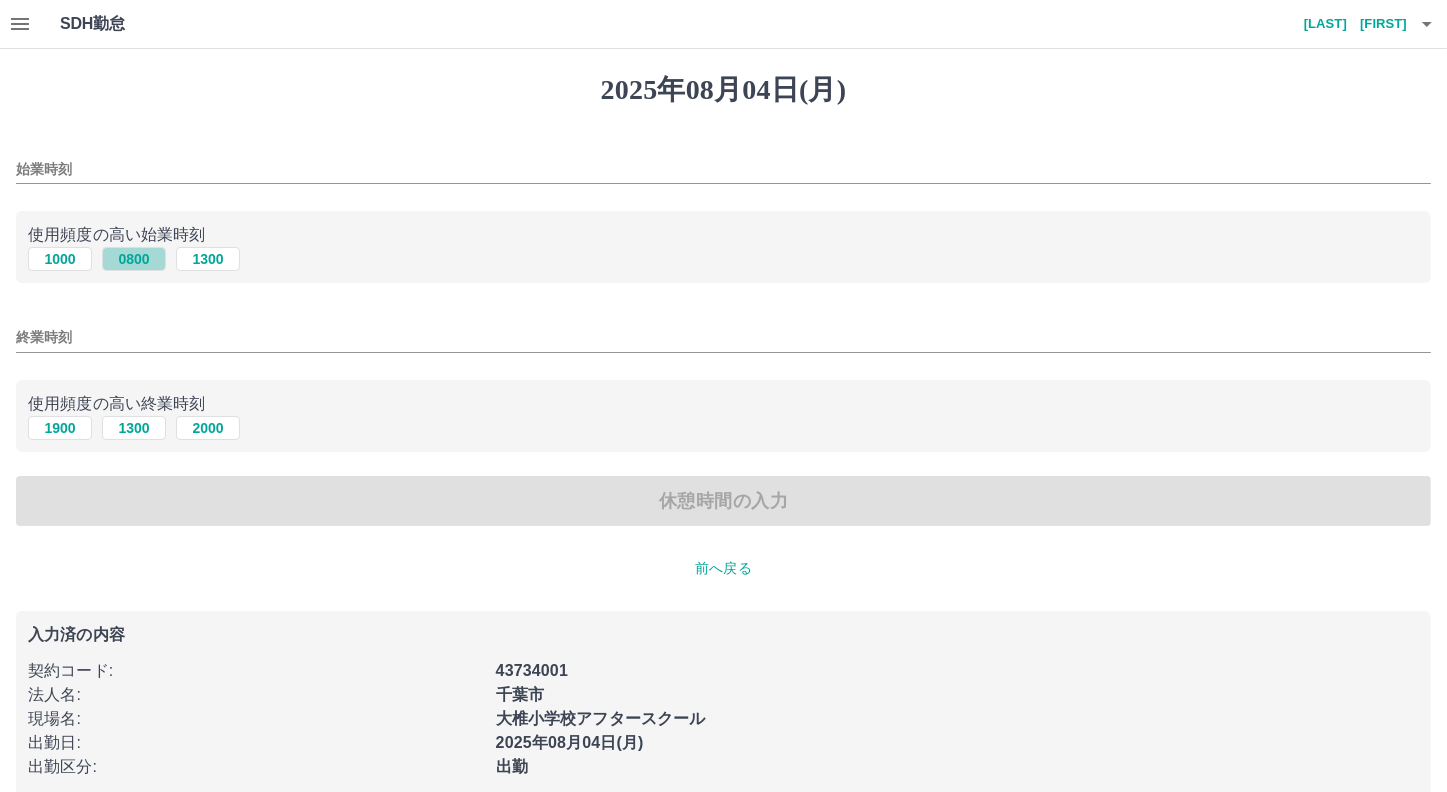click on "0800" at bounding box center (134, 259) 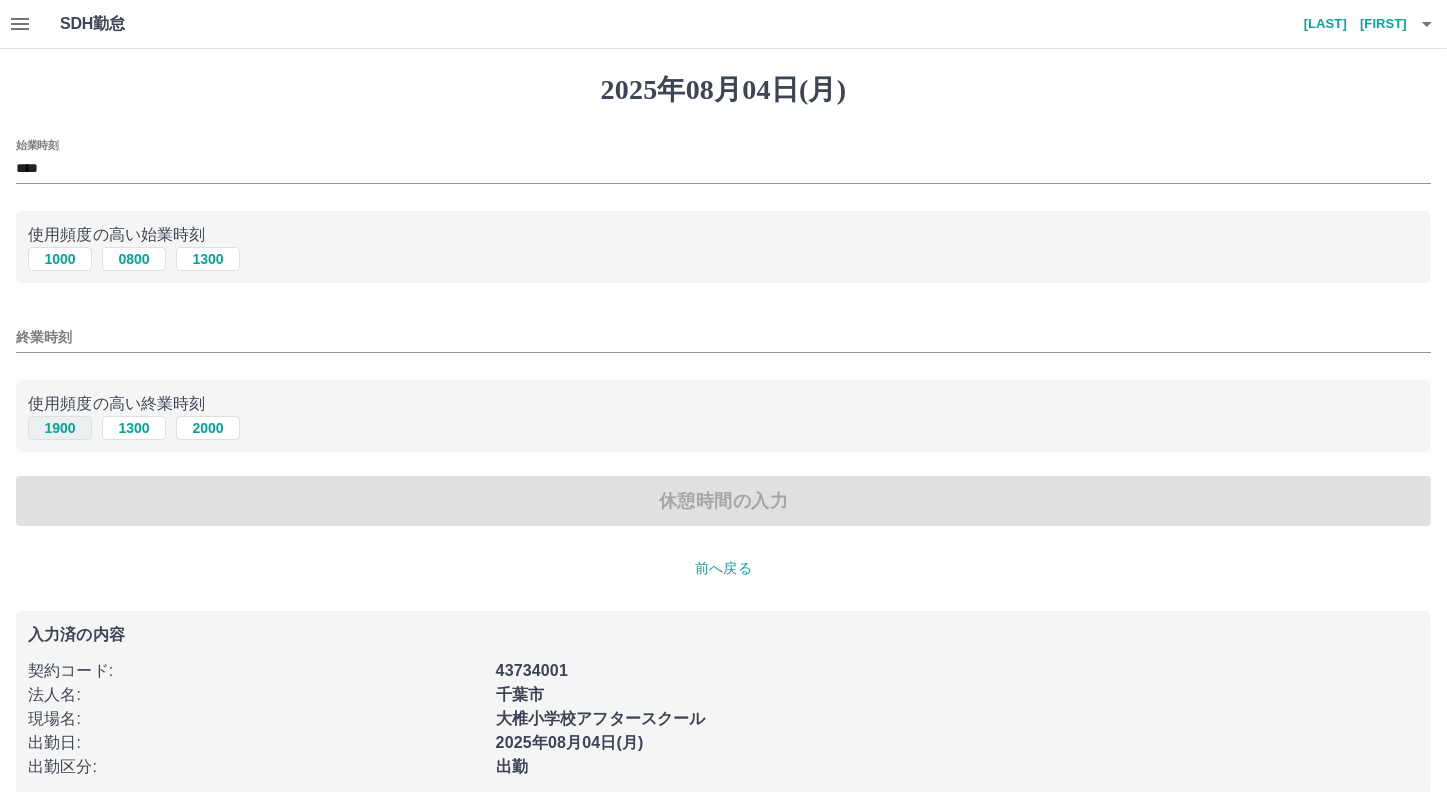 click on "1900" at bounding box center (60, 428) 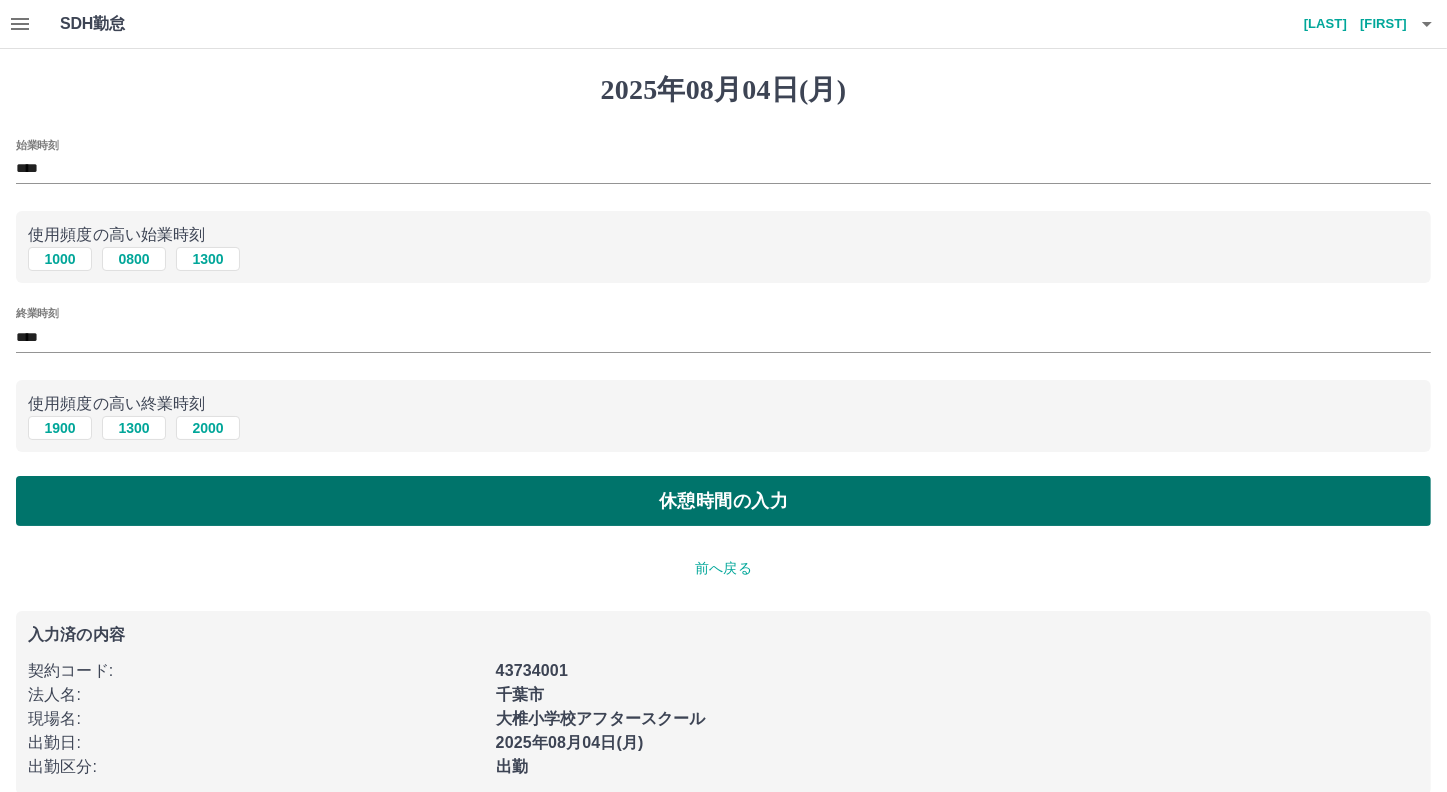 click on "休憩時間の入力" at bounding box center [723, 501] 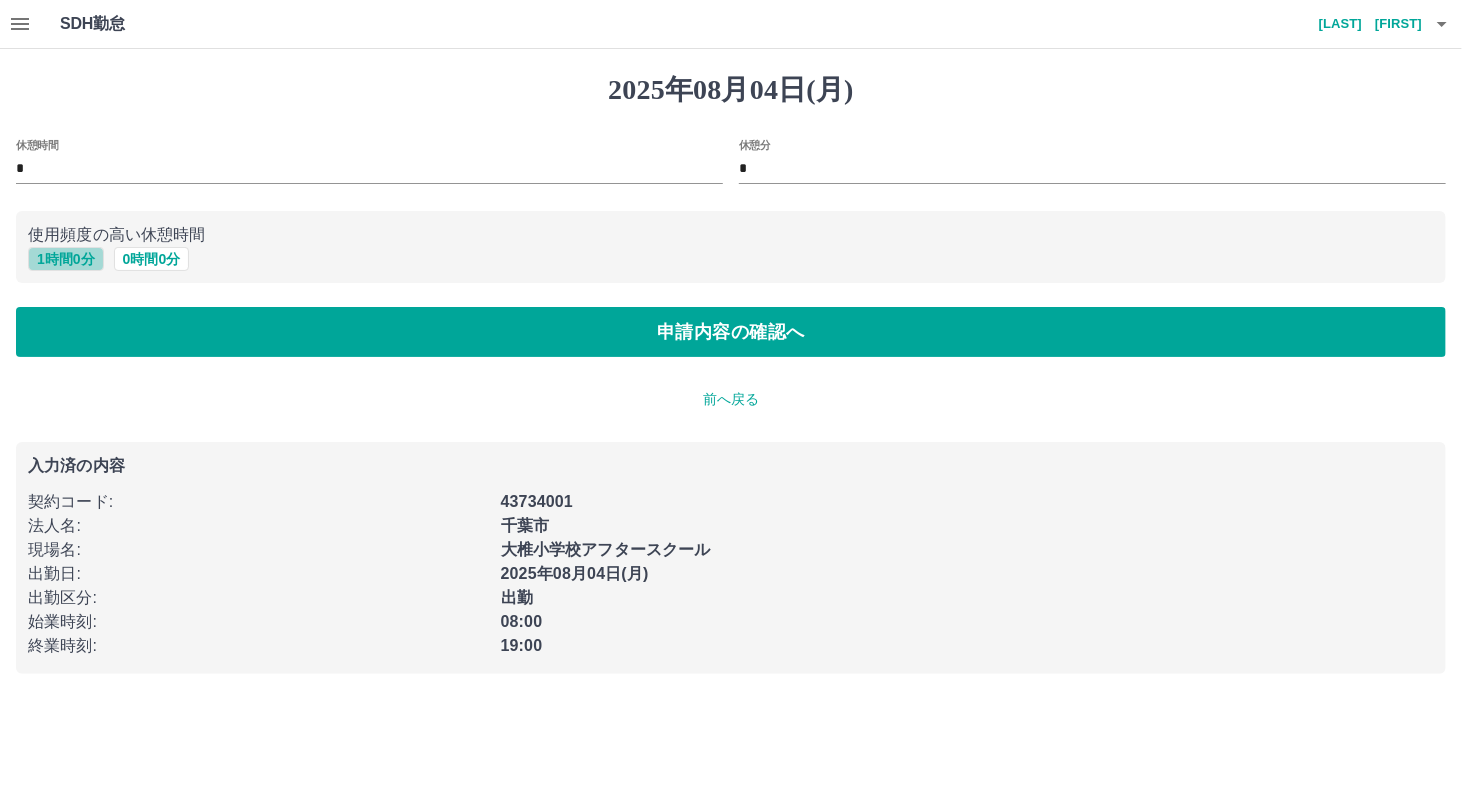 click on "1 時間 0 分" at bounding box center (66, 259) 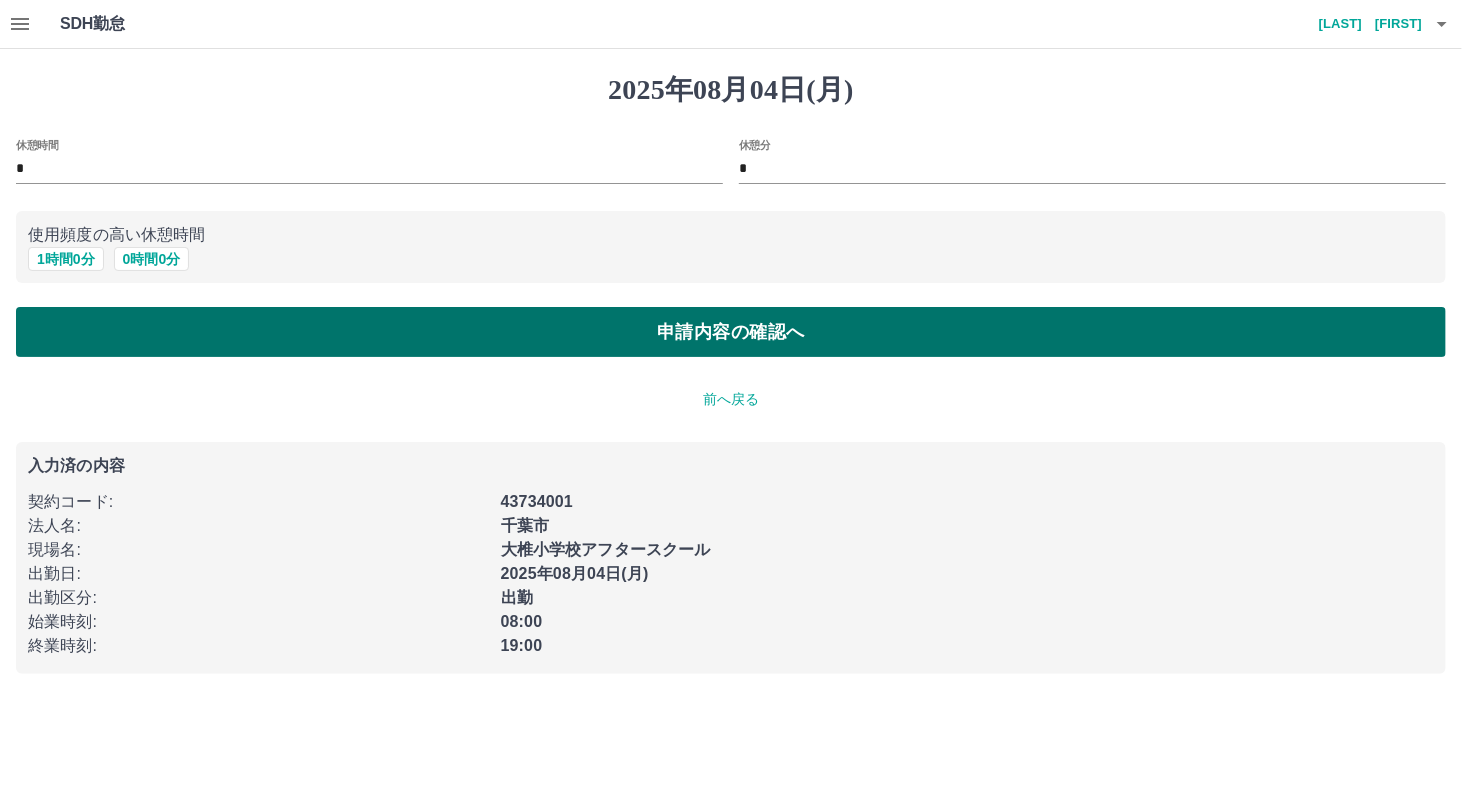 click on "申請内容の確認へ" at bounding box center [731, 332] 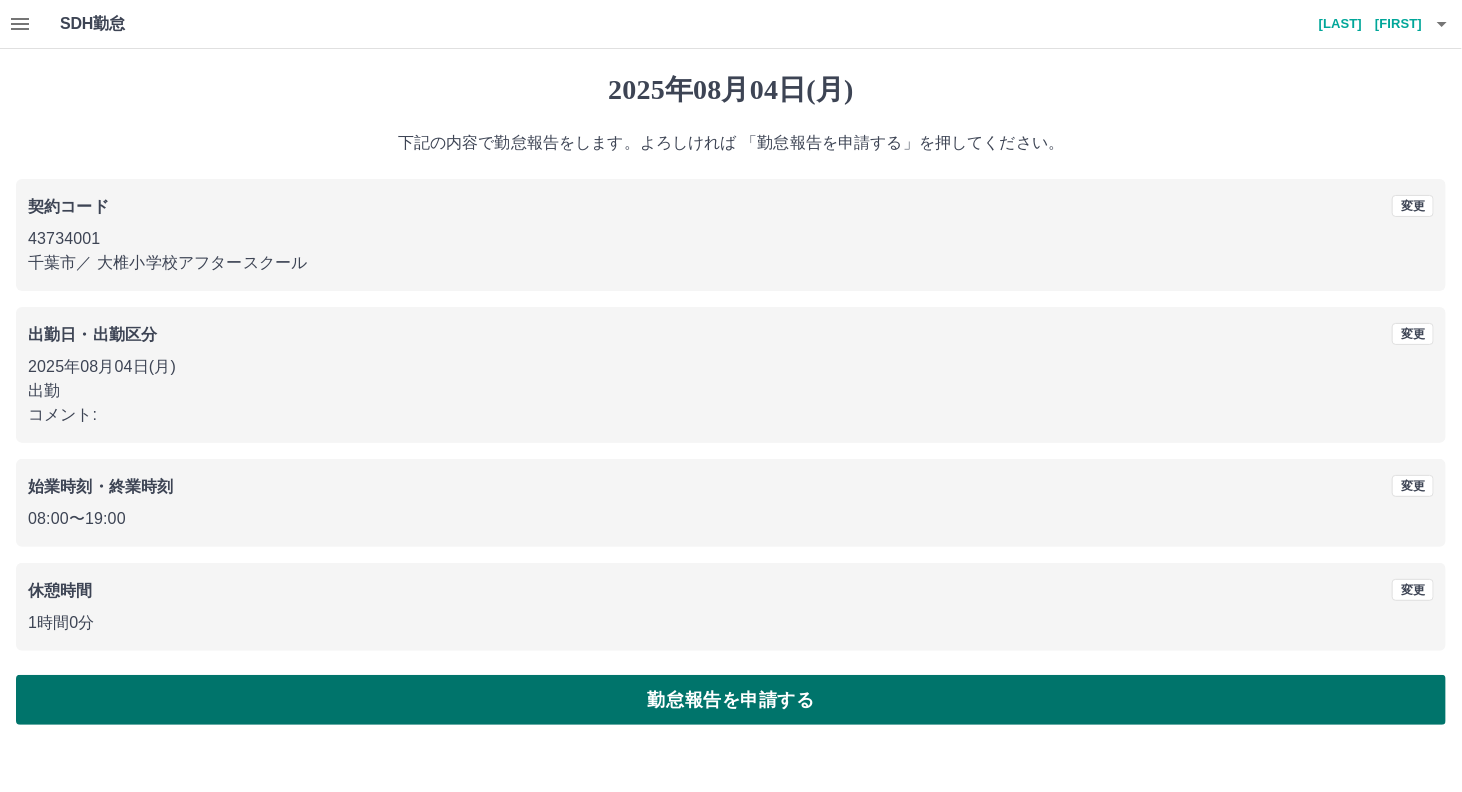 click on "勤怠報告を申請する" at bounding box center [731, 700] 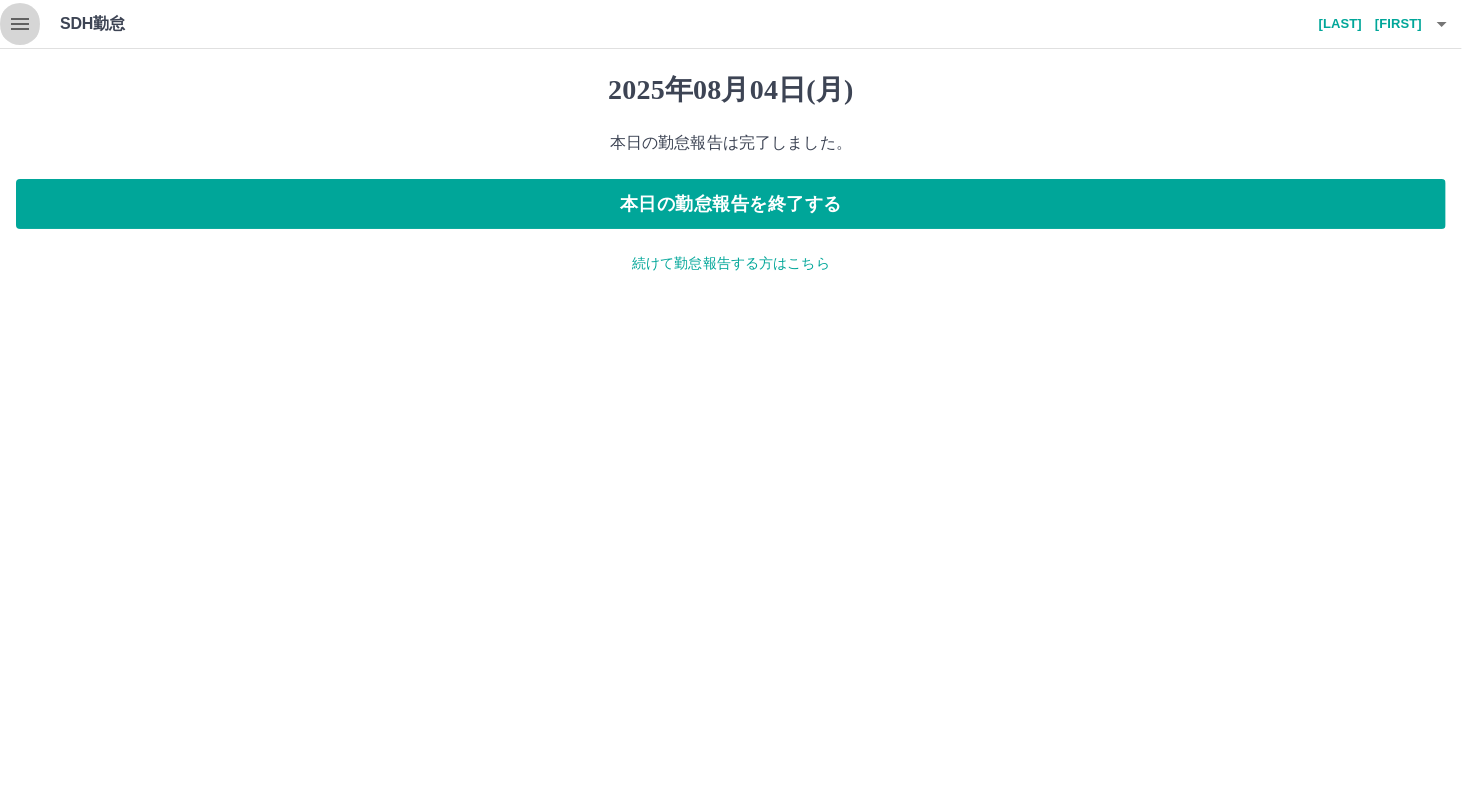 click 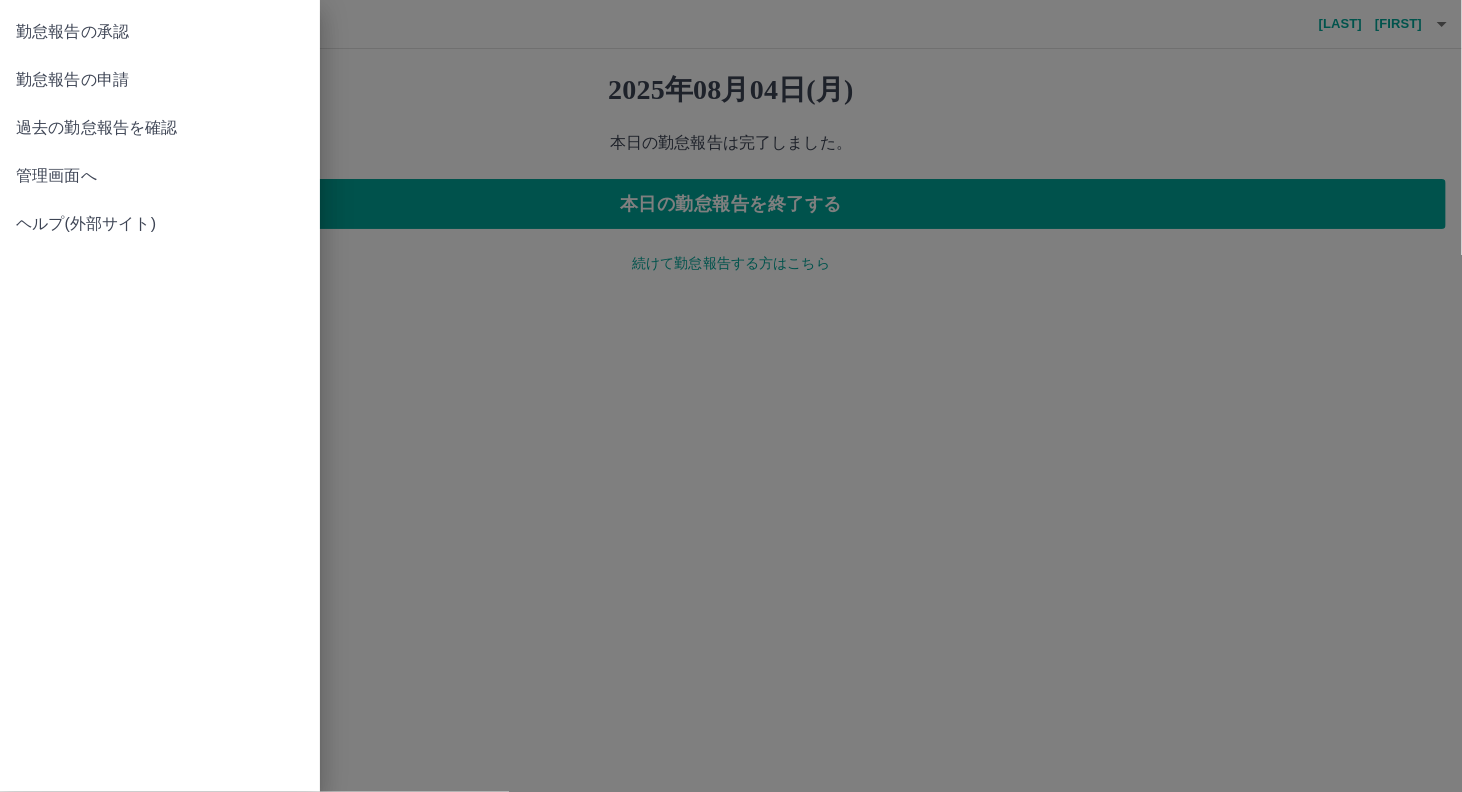 click on "勤怠報告の承認" at bounding box center (160, 32) 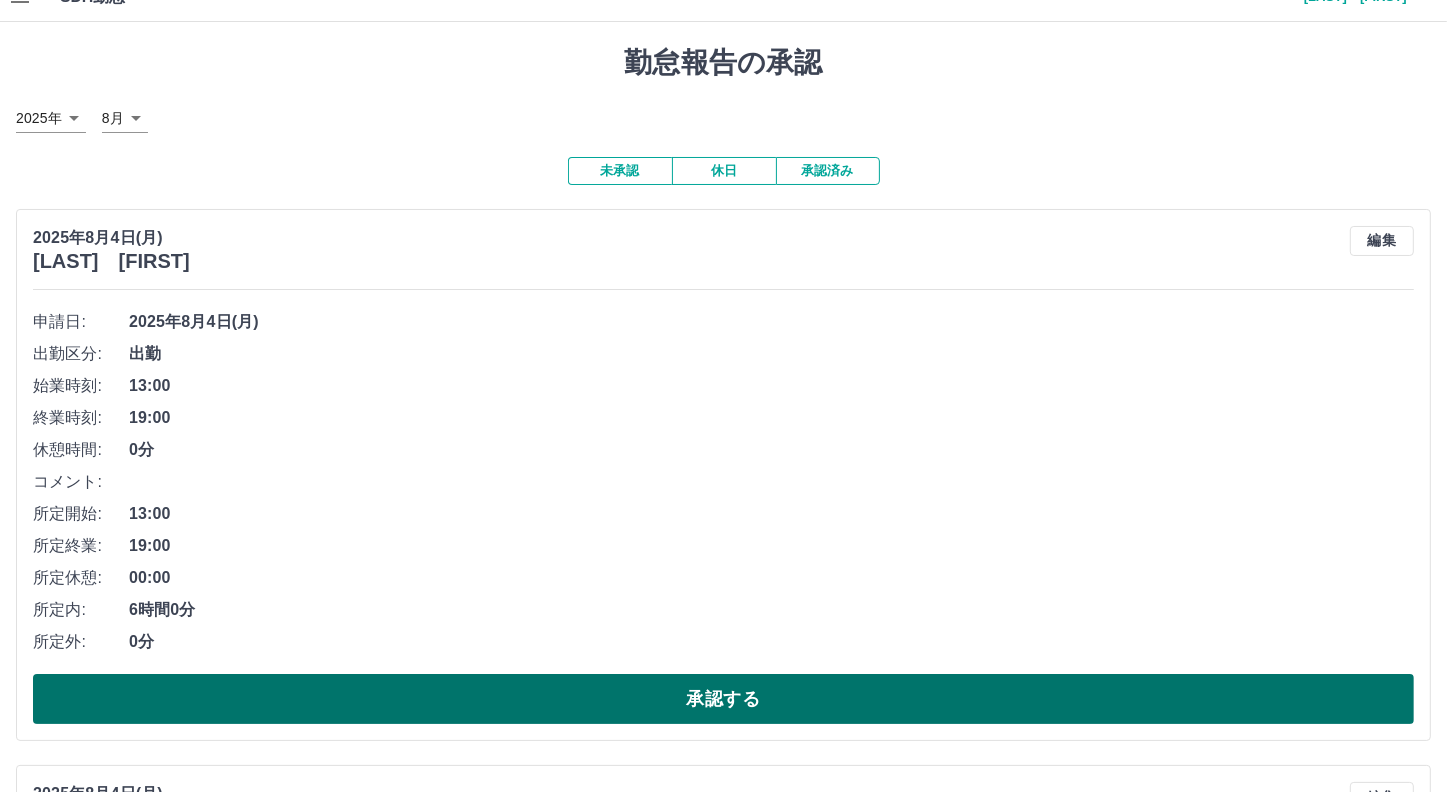 scroll, scrollTop: 0, scrollLeft: 0, axis: both 